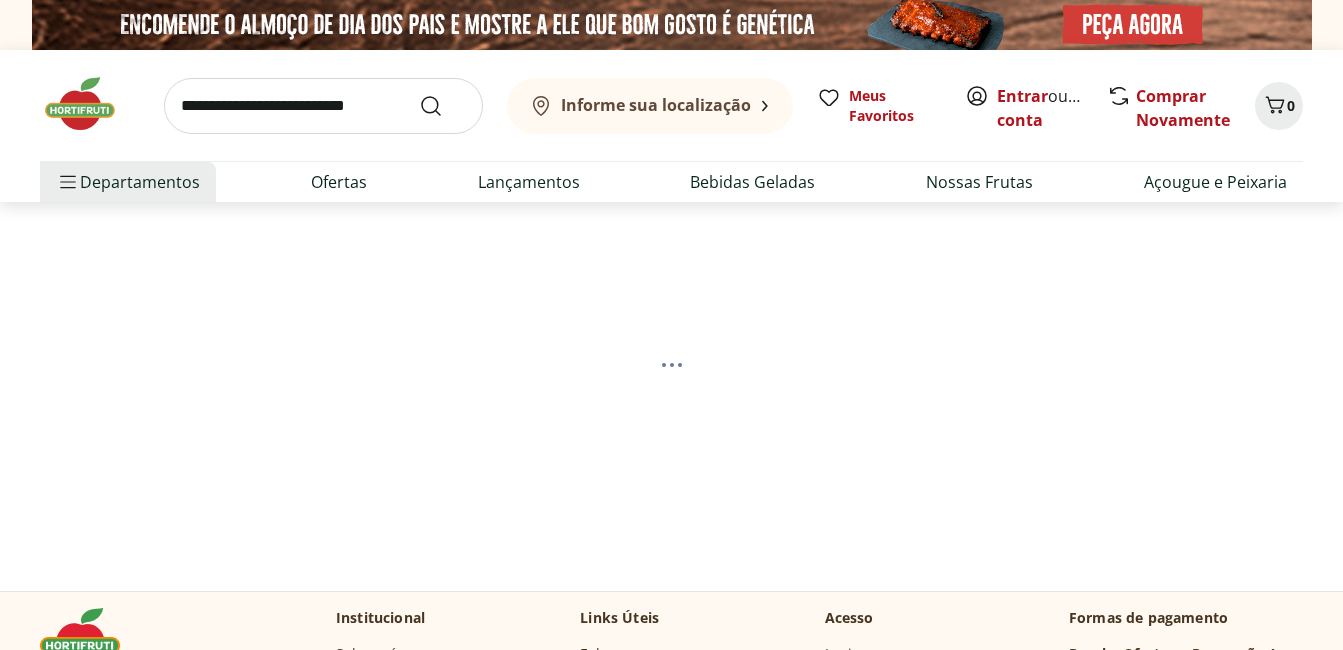 scroll, scrollTop: 0, scrollLeft: 0, axis: both 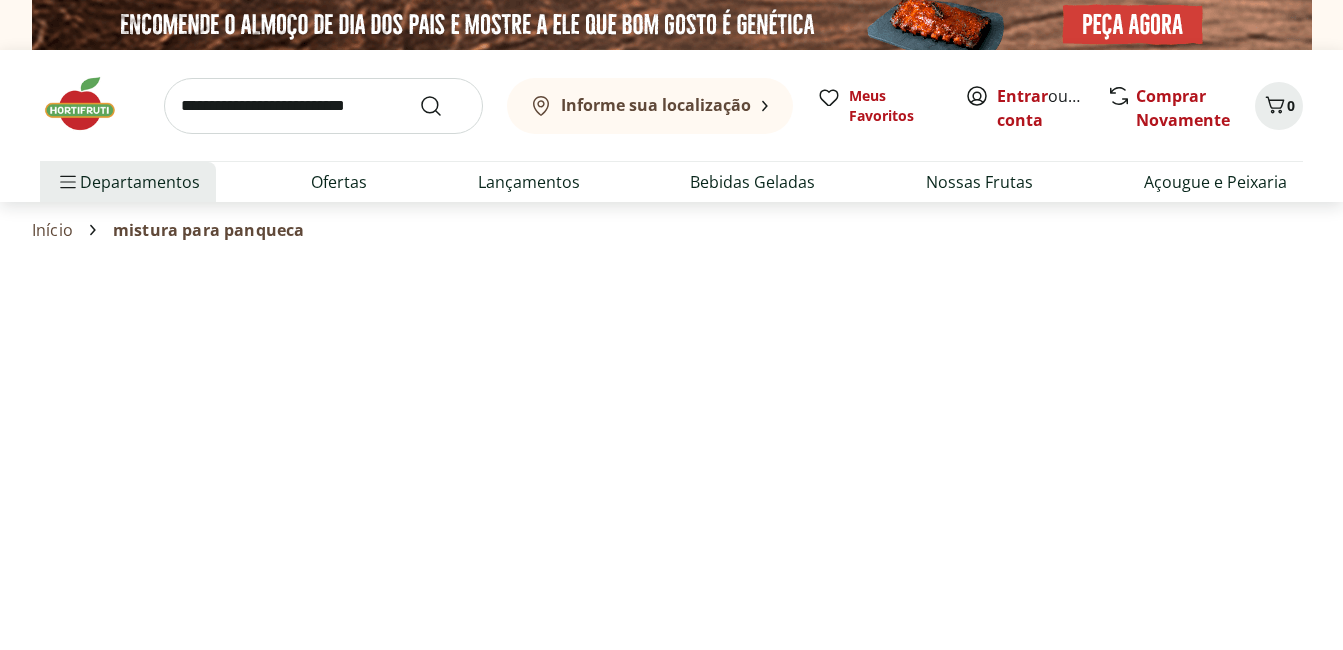 select on "**********" 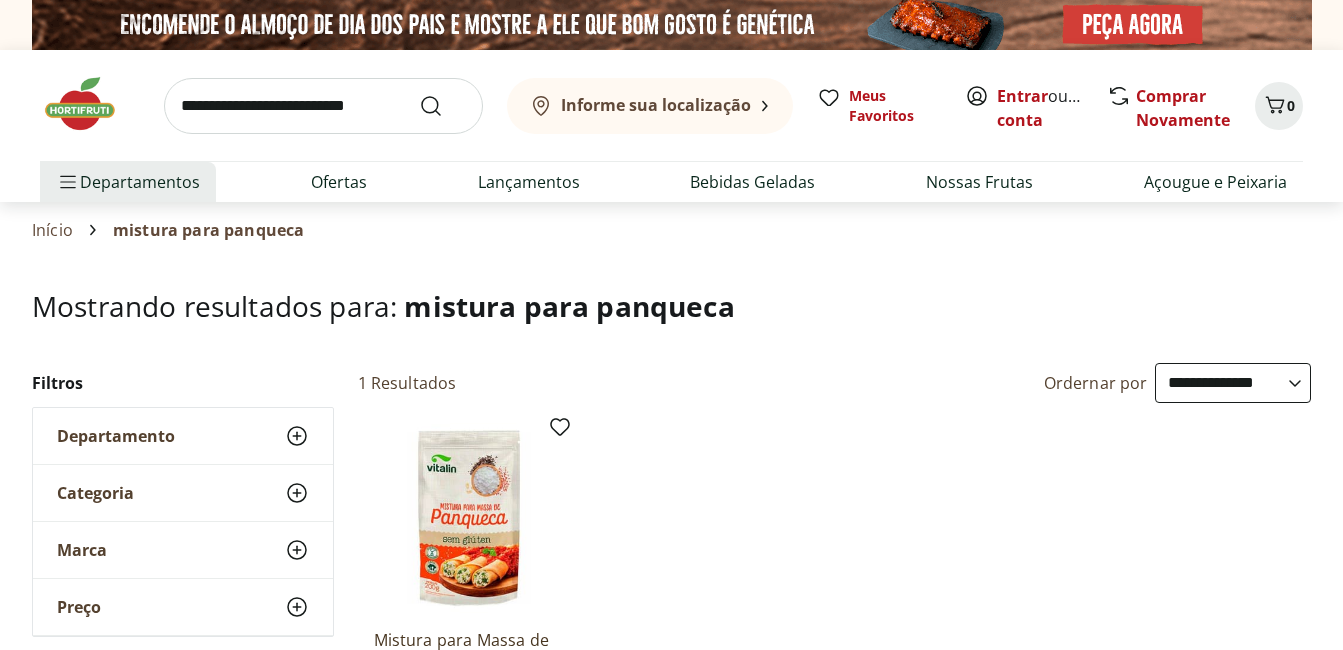 click at bounding box center (469, 518) 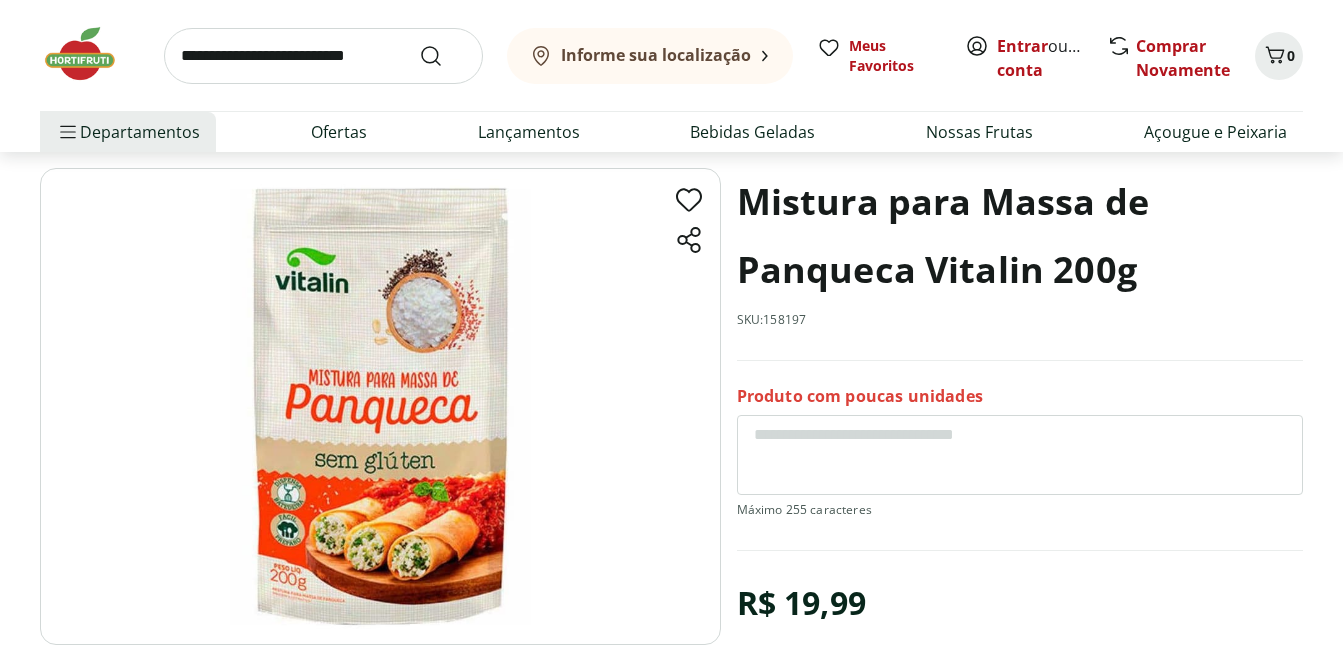 scroll, scrollTop: 96, scrollLeft: 0, axis: vertical 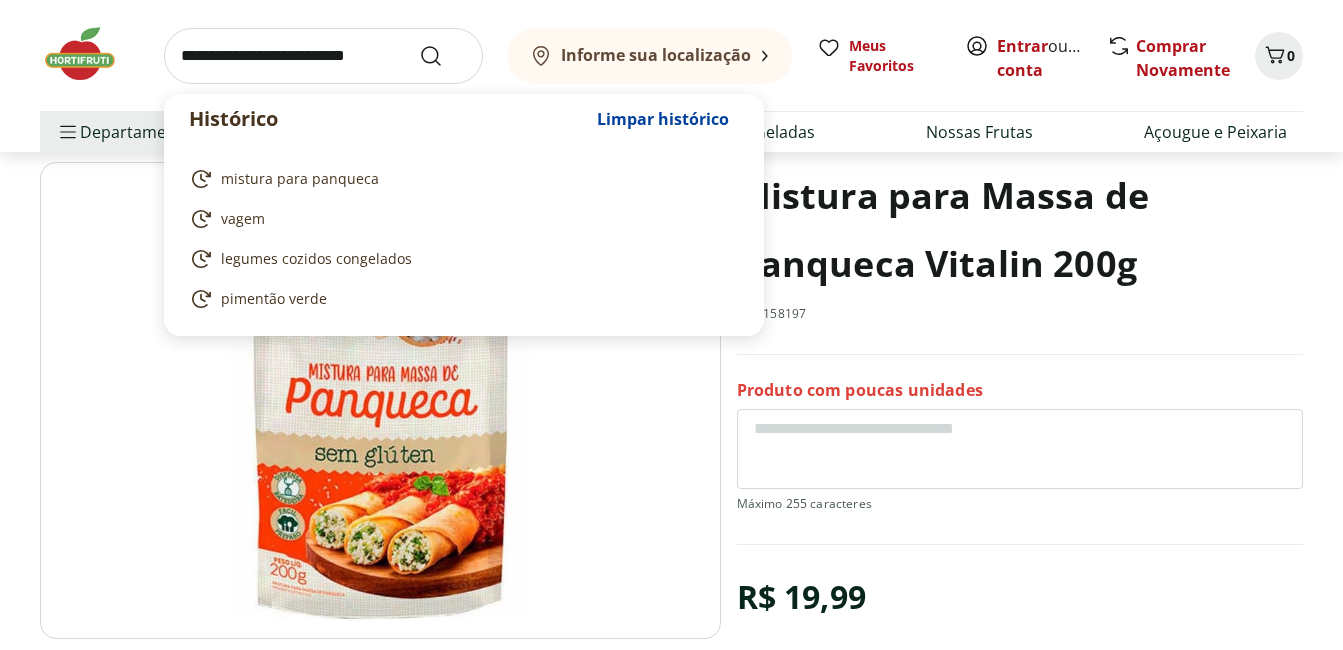 click at bounding box center [323, 56] 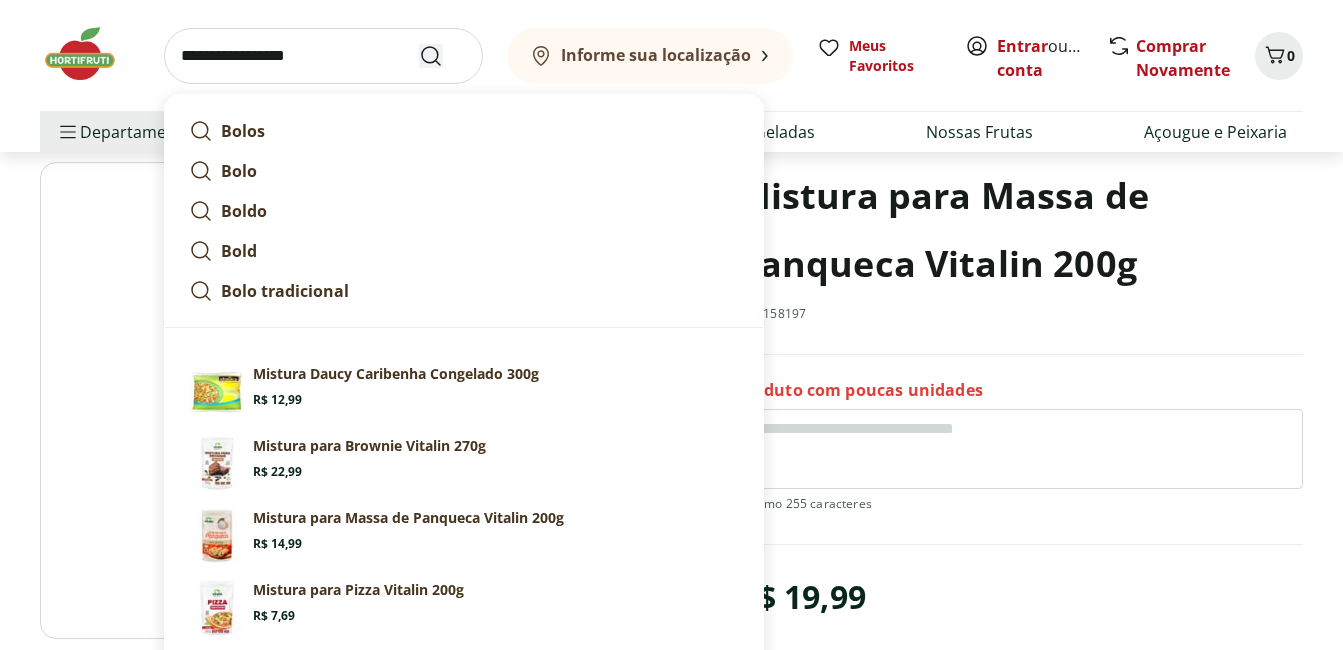 type on "**********" 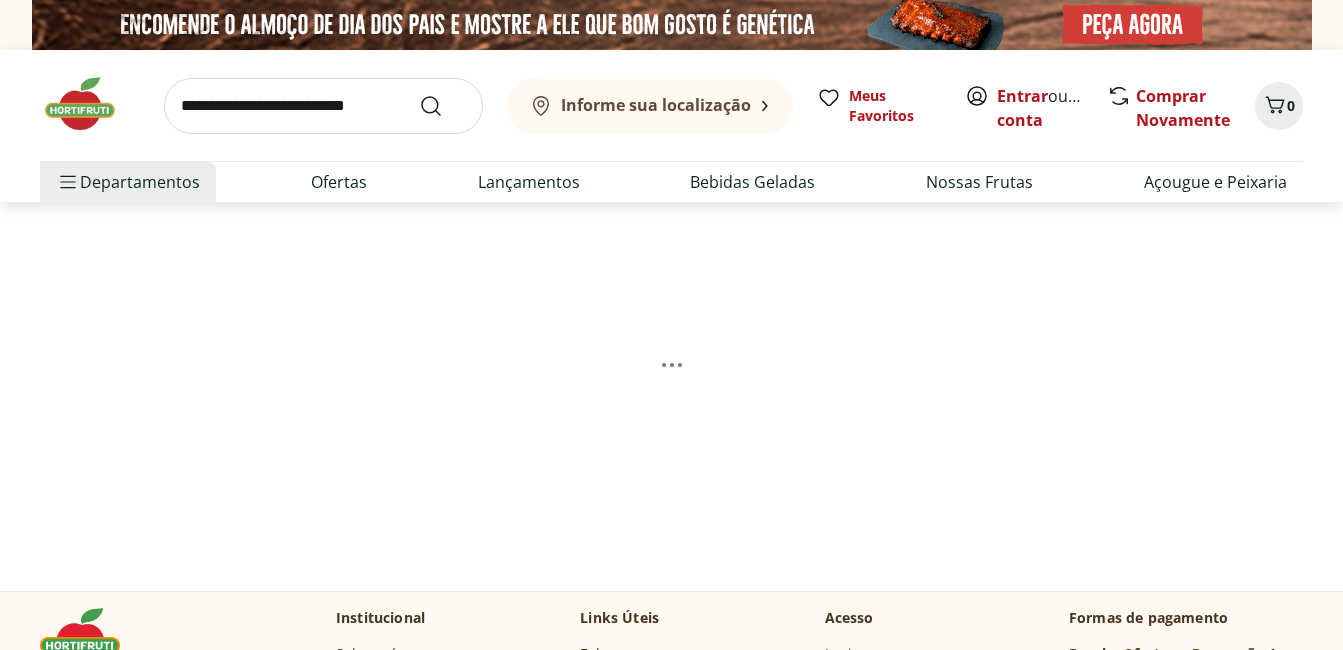 scroll, scrollTop: 0, scrollLeft: 0, axis: both 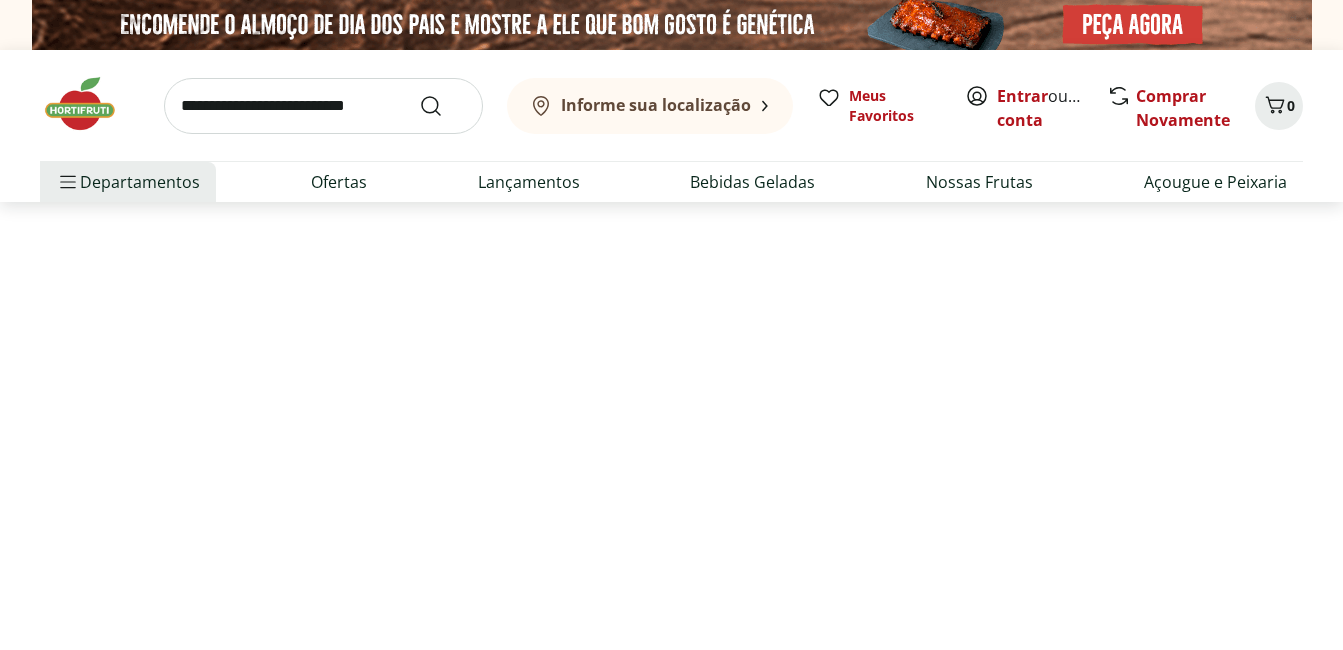 select on "**********" 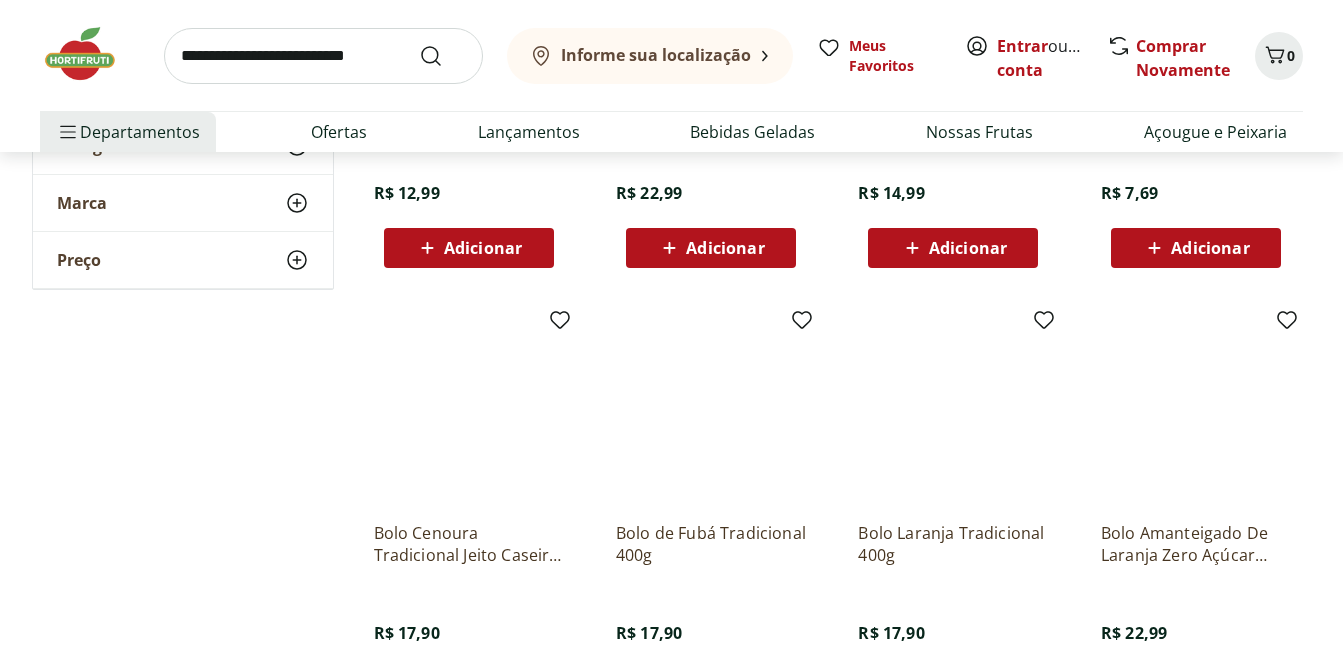 scroll, scrollTop: 0, scrollLeft: 0, axis: both 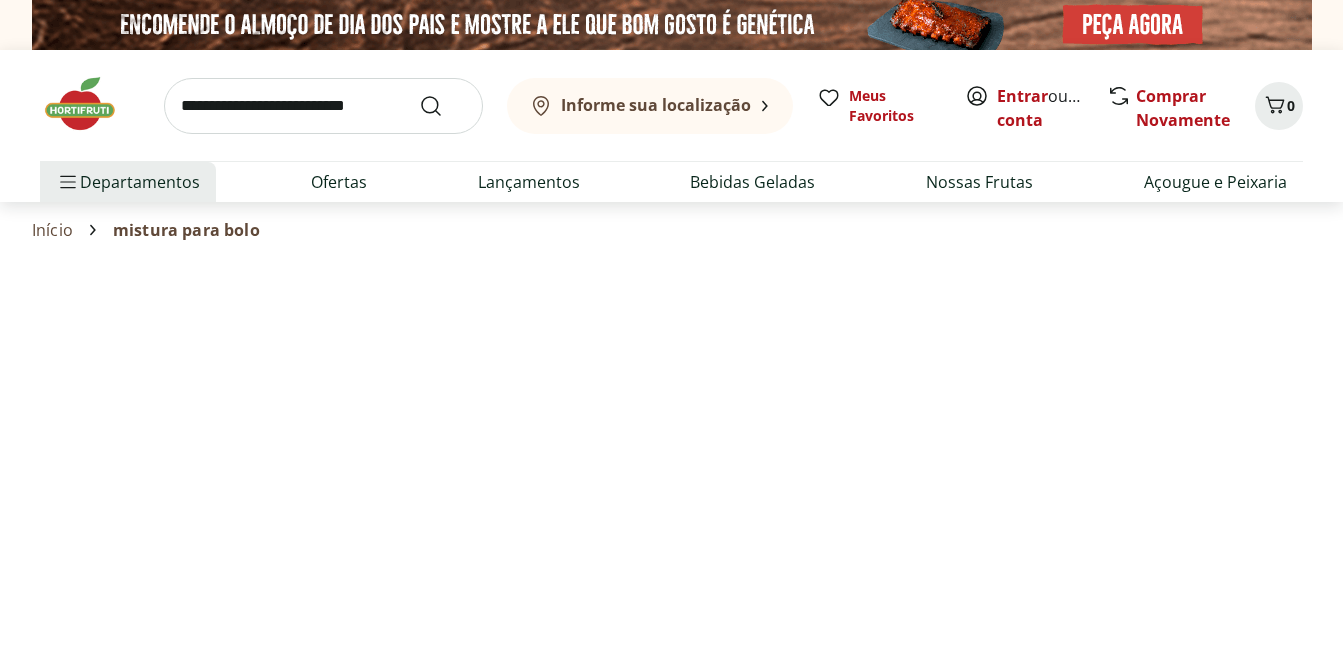 select on "**********" 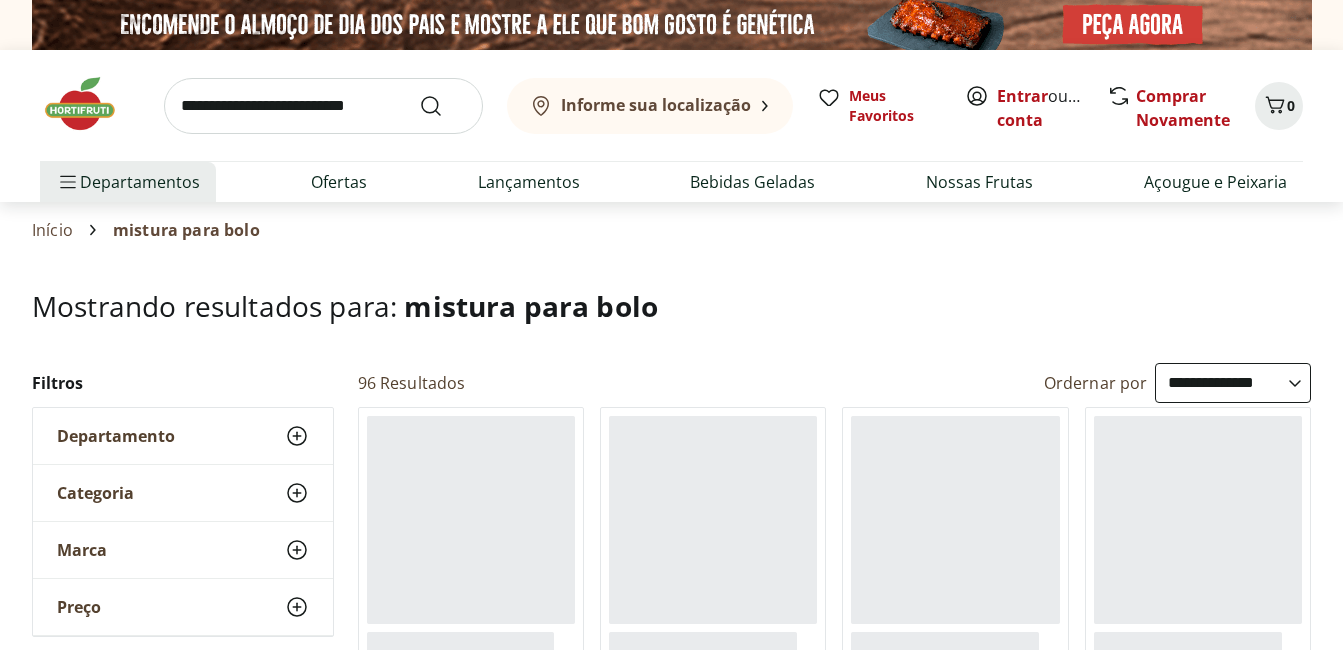 scroll, scrollTop: 568, scrollLeft: 0, axis: vertical 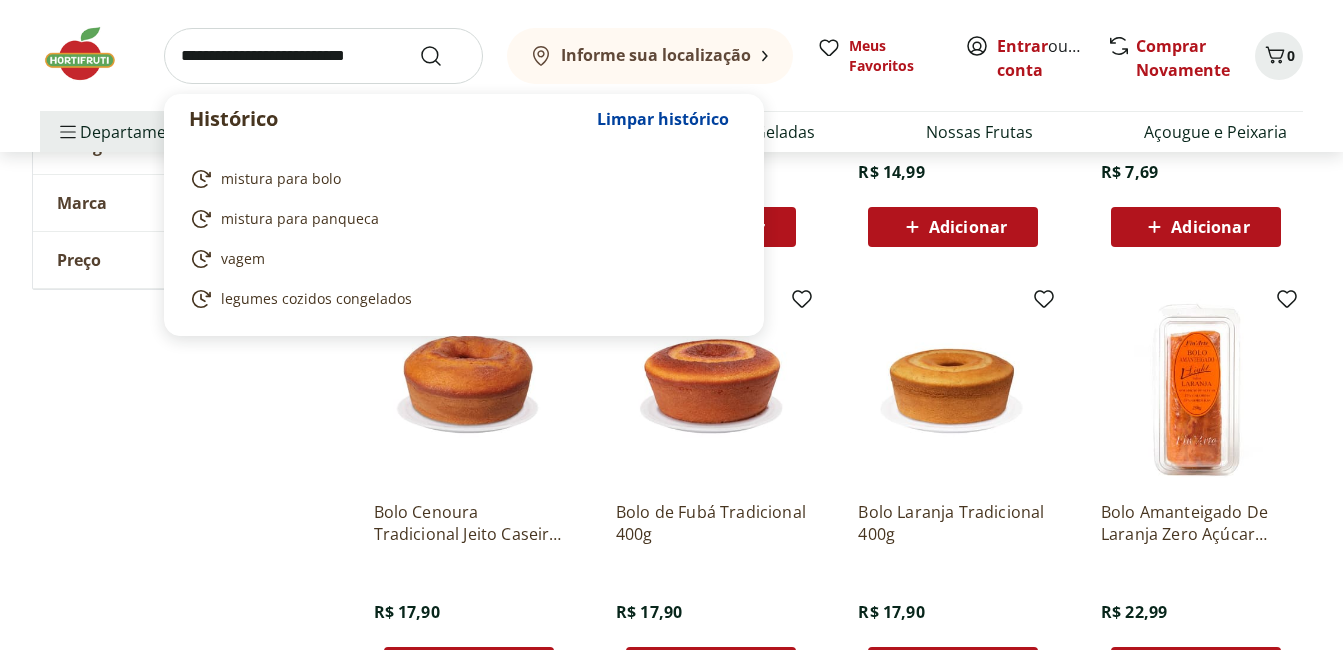 click at bounding box center (323, 56) 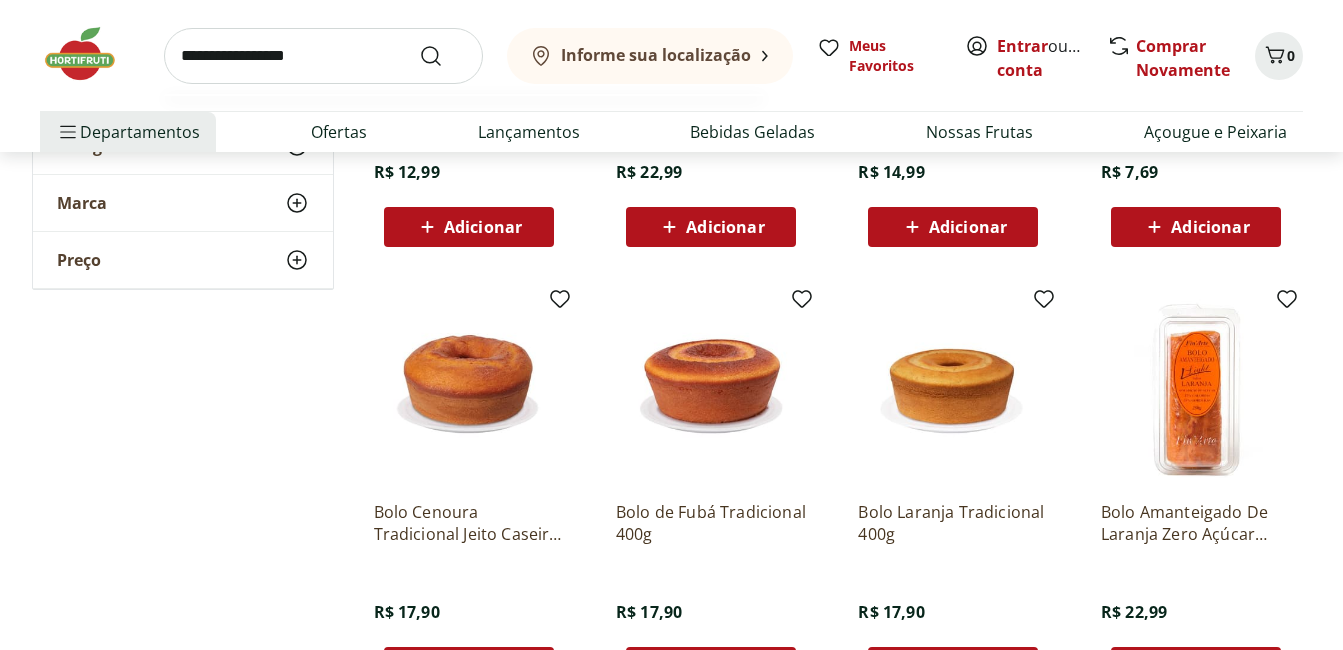 type on "**********" 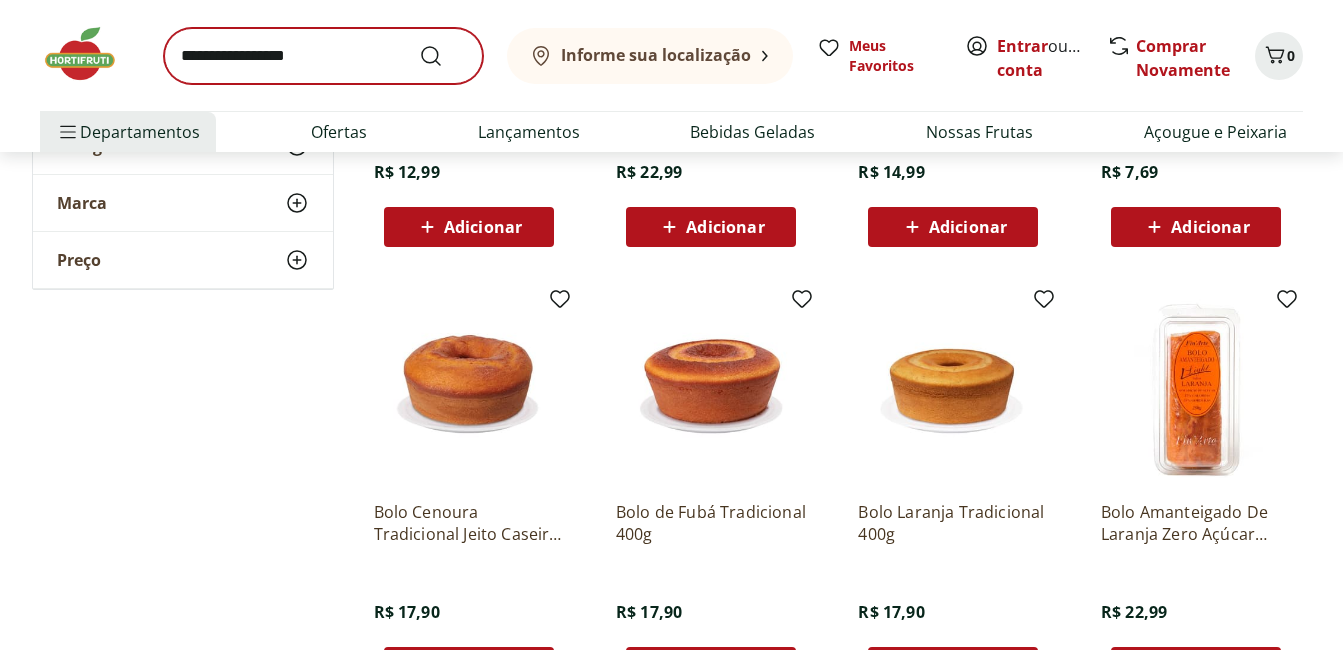 scroll, scrollTop: 0, scrollLeft: 0, axis: both 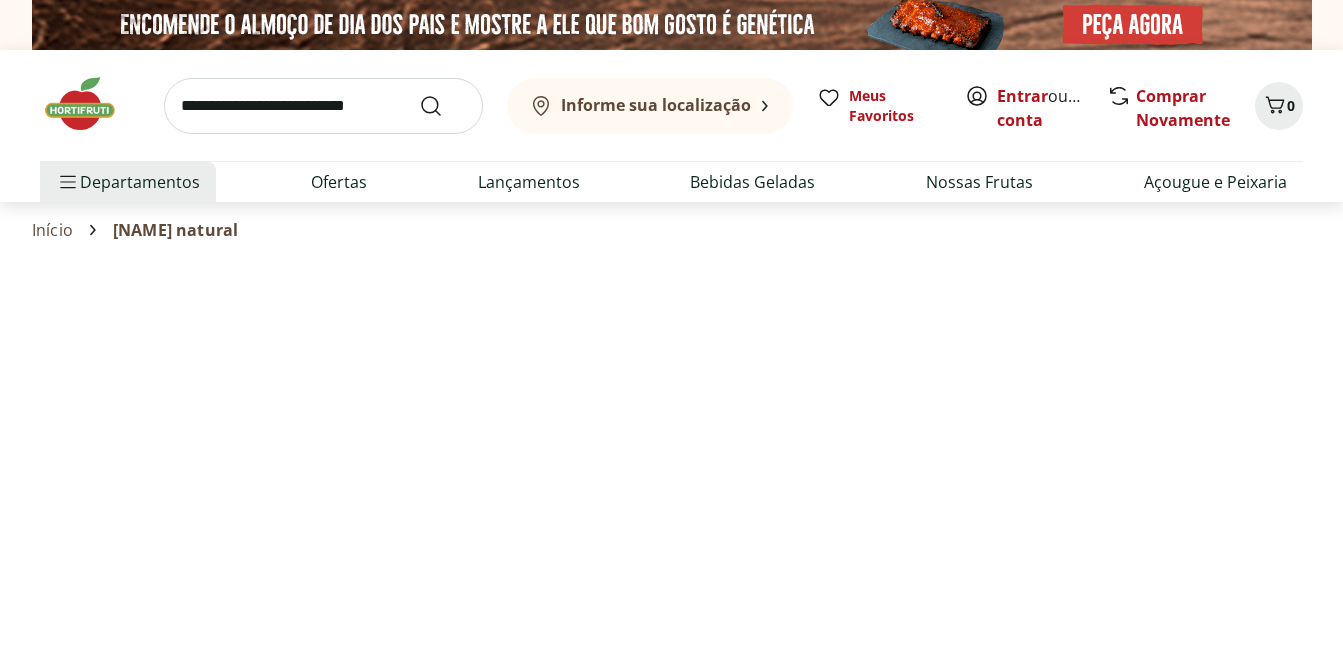select on "**********" 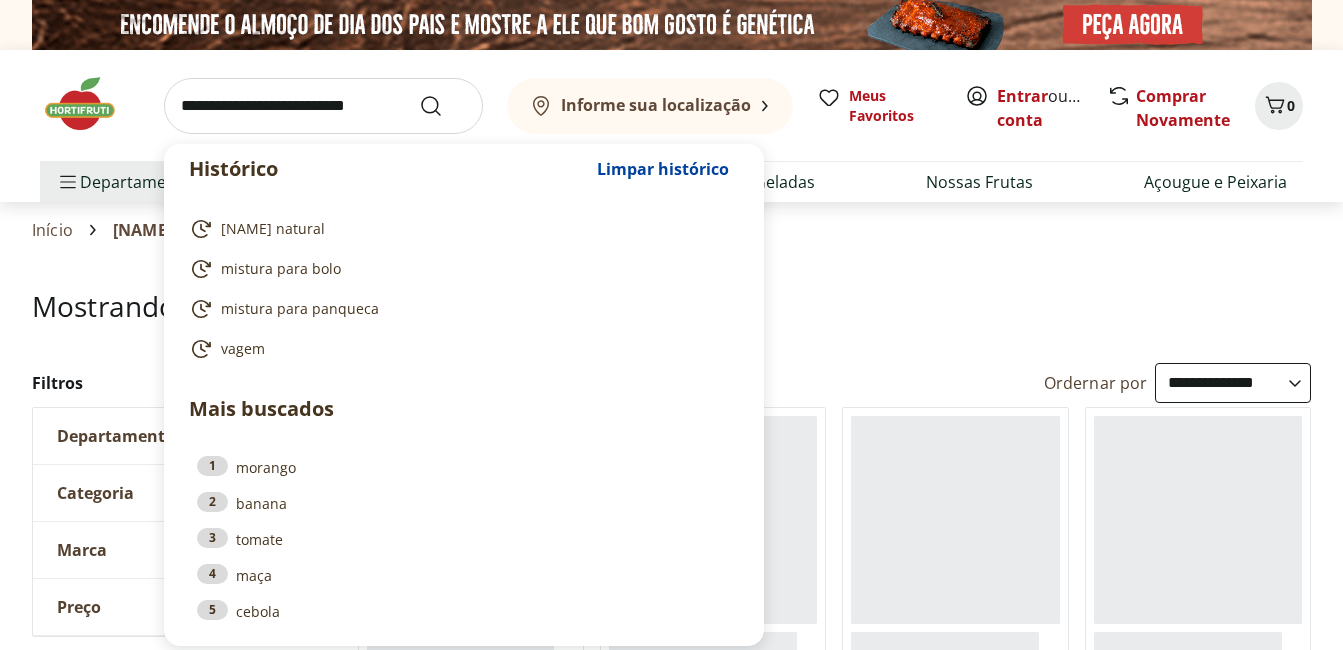 click at bounding box center [323, 106] 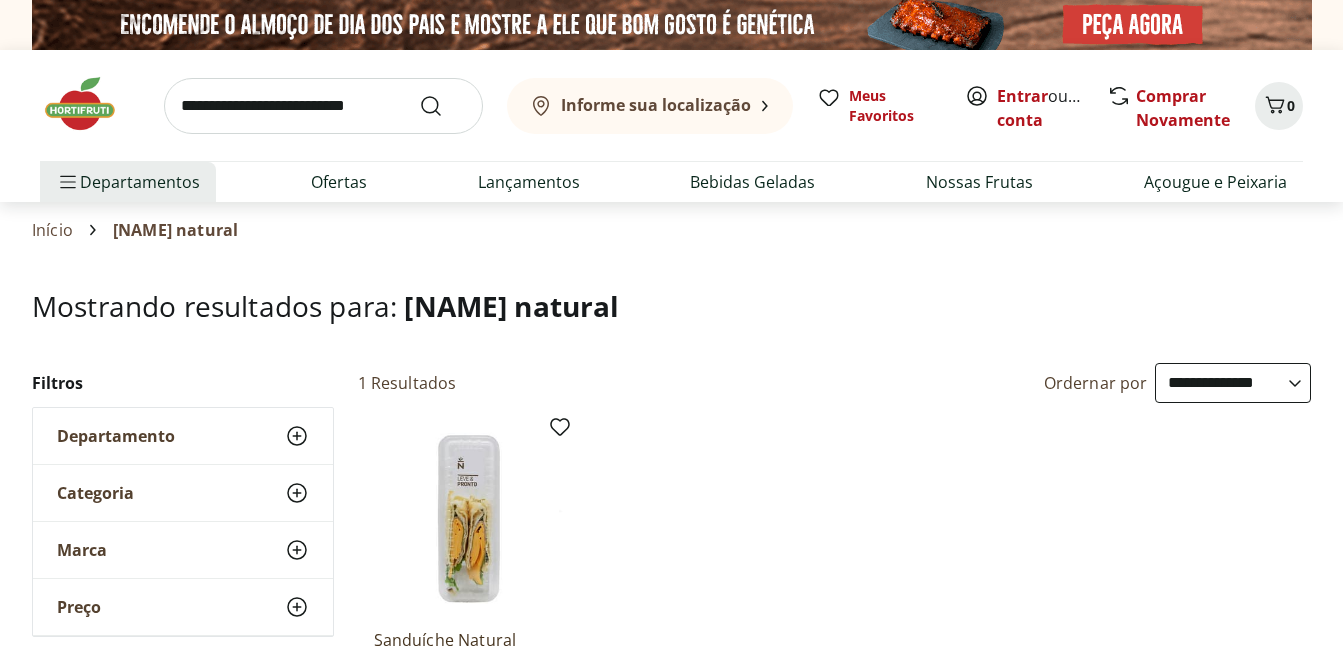 click on "Mostrando resultados para:   sanduixhe natural" at bounding box center [671, 306] 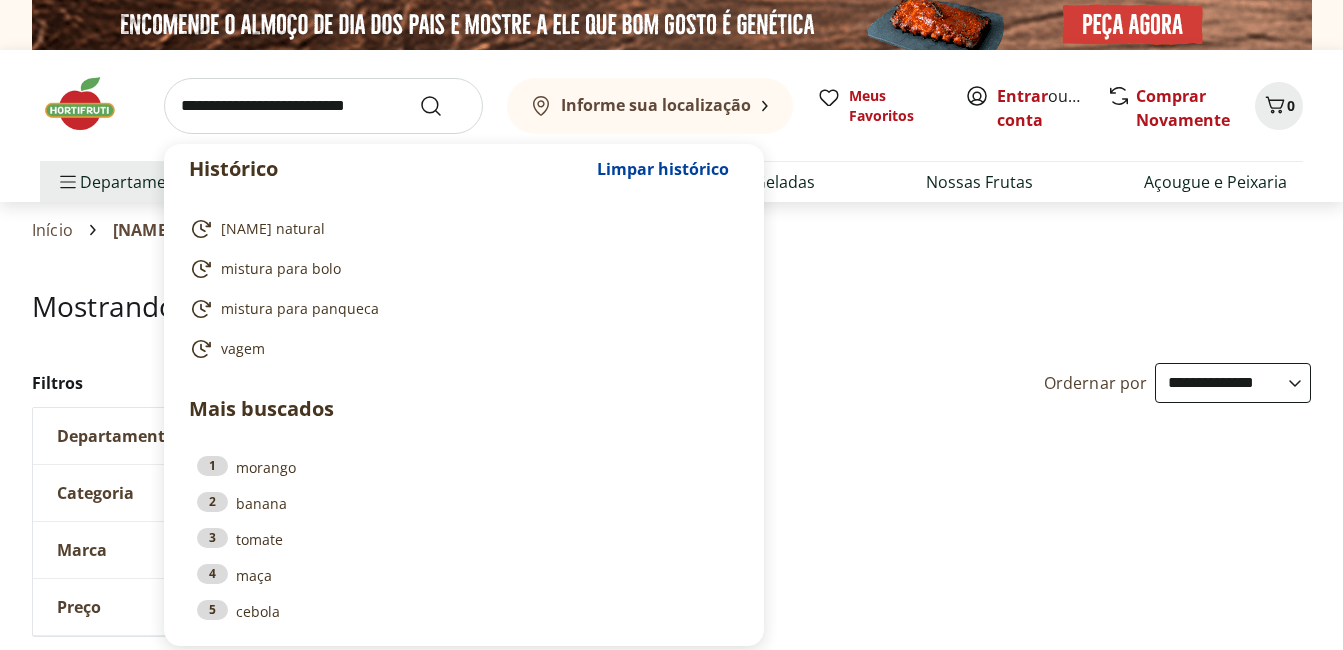 click at bounding box center (323, 106) 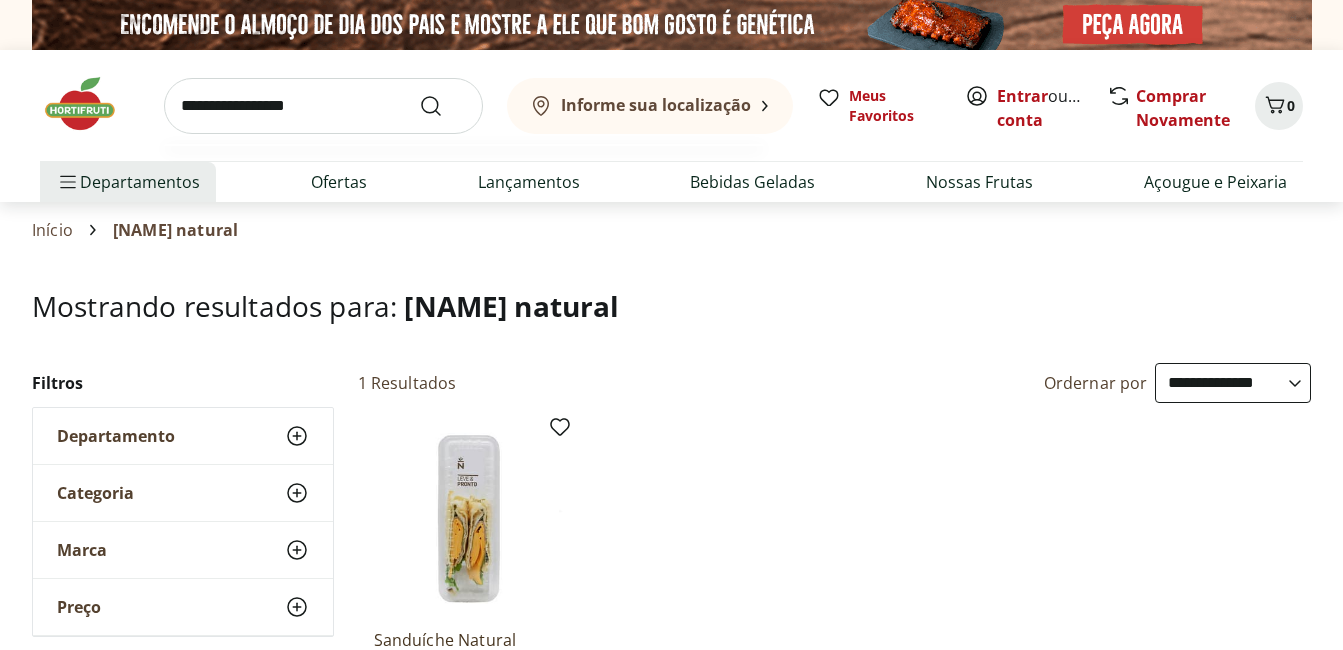 type on "**********" 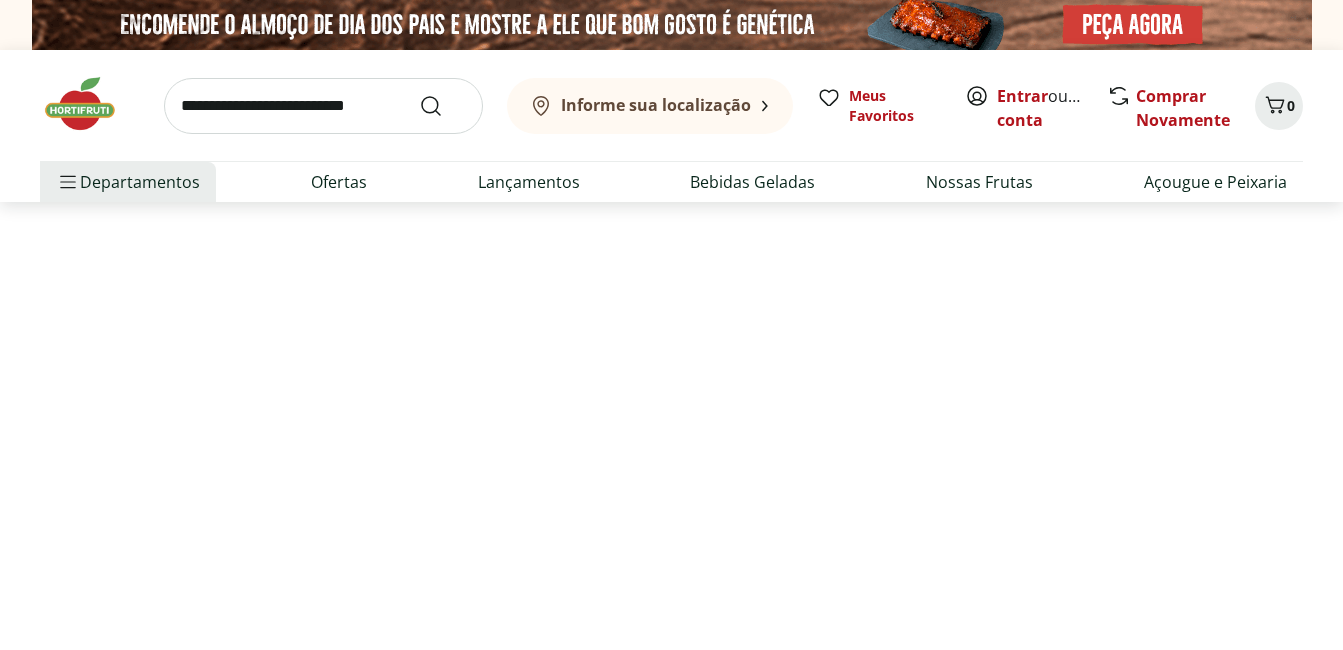 select on "**********" 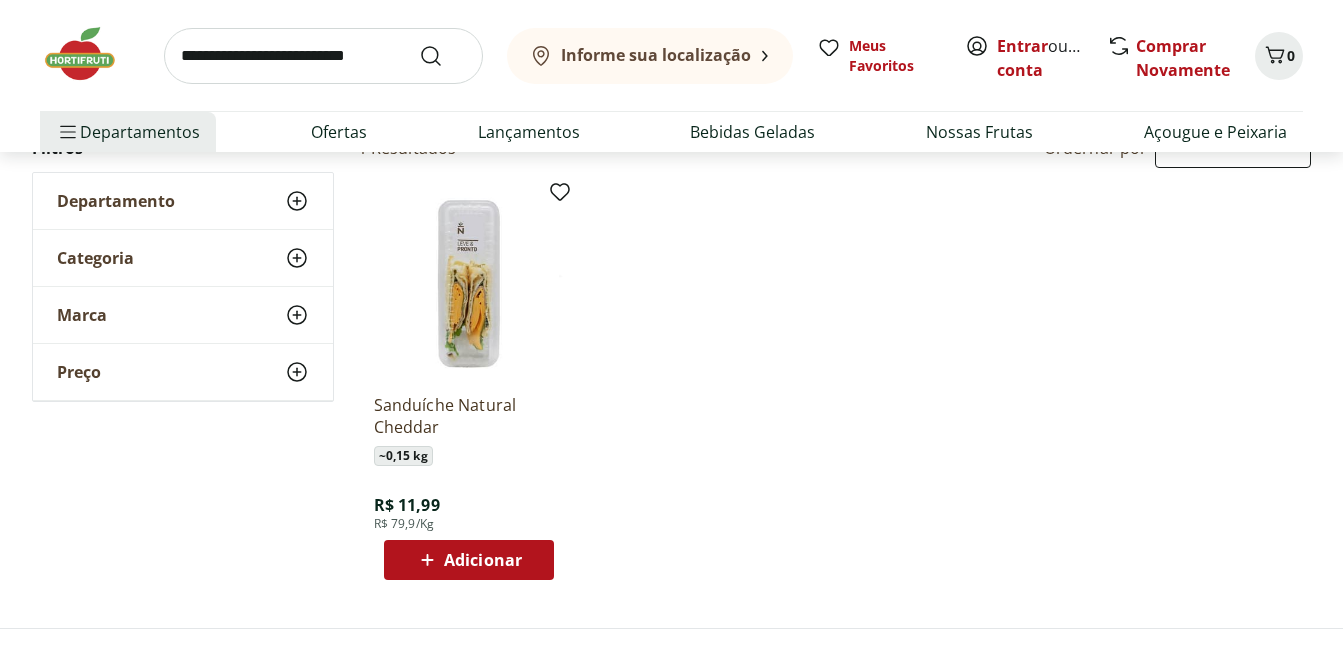 scroll, scrollTop: 227, scrollLeft: 0, axis: vertical 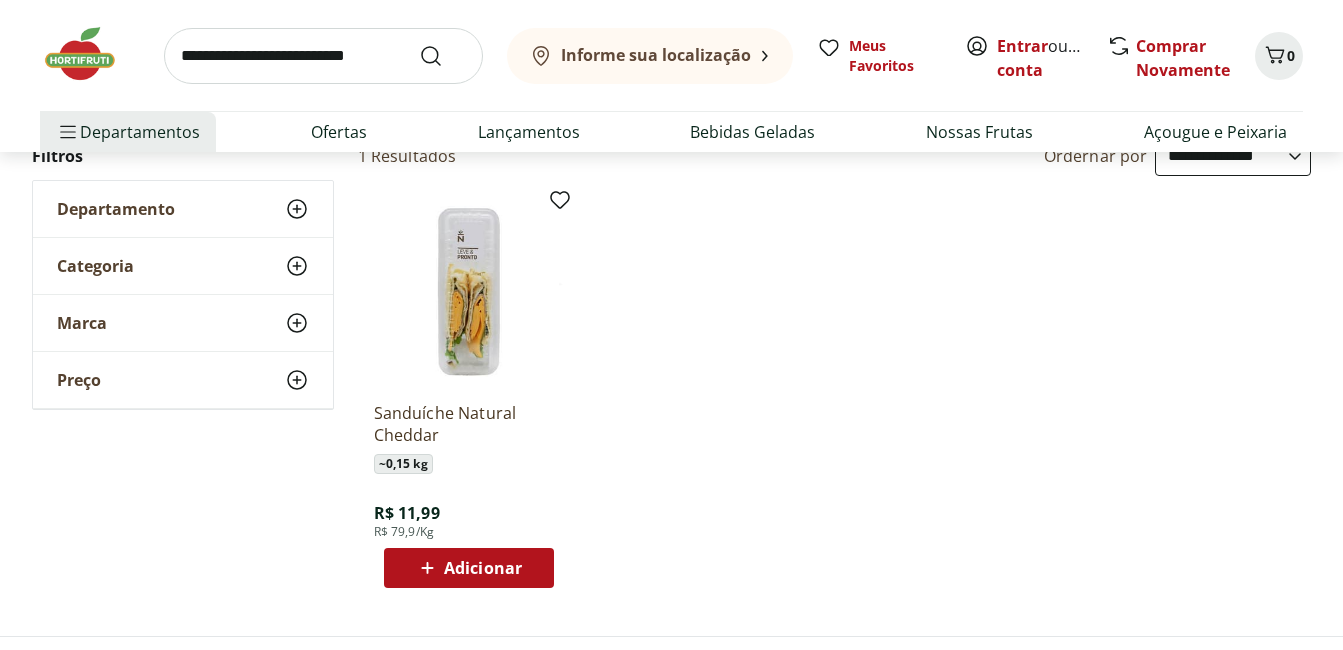 click at bounding box center (469, 291) 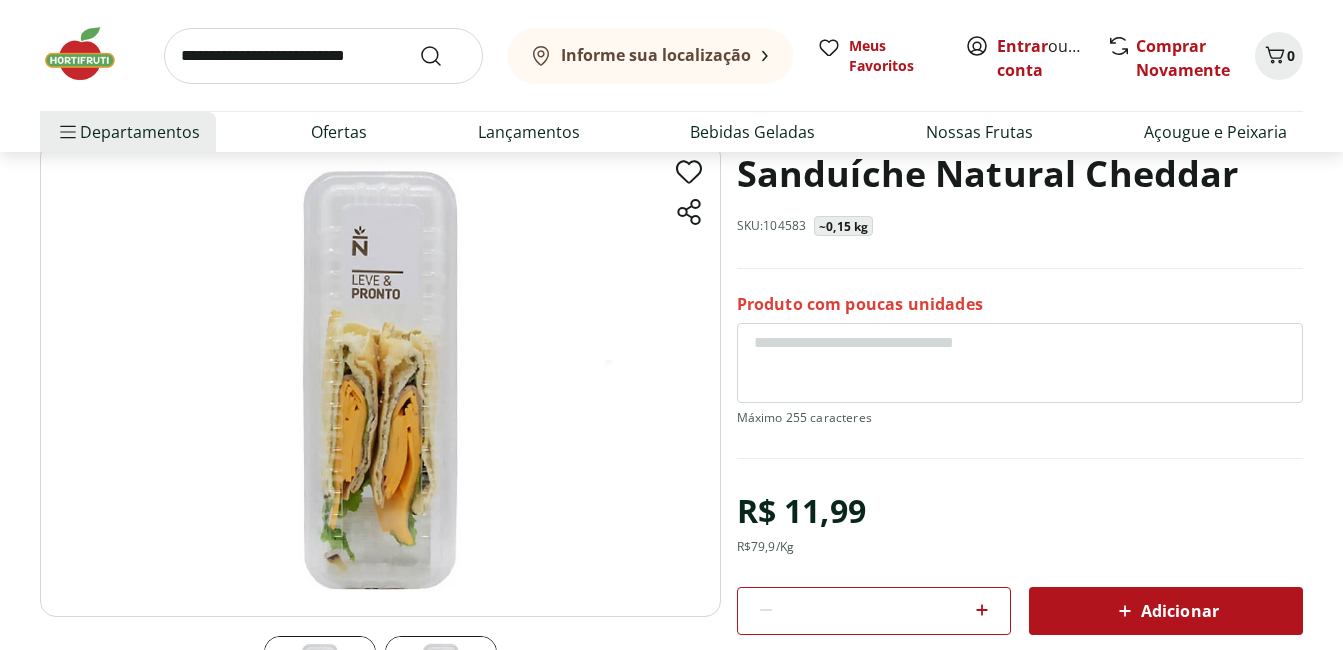 scroll, scrollTop: 97, scrollLeft: 0, axis: vertical 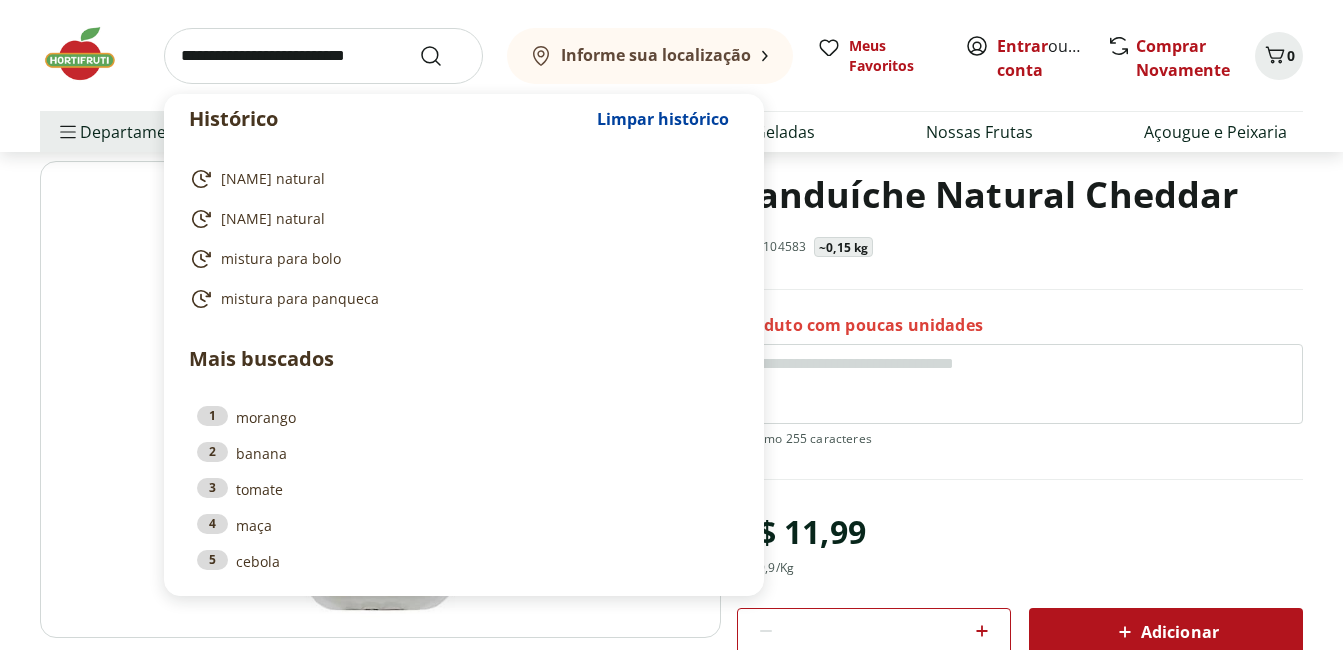 click at bounding box center [323, 56] 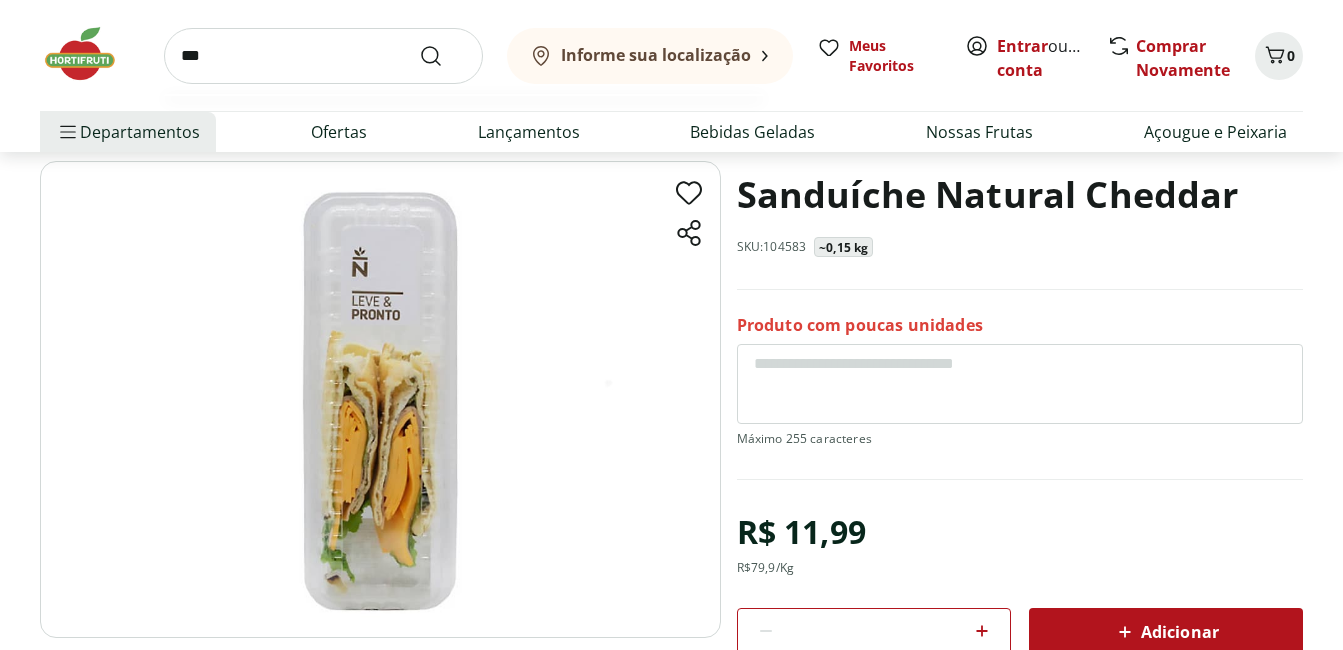 type on "***" 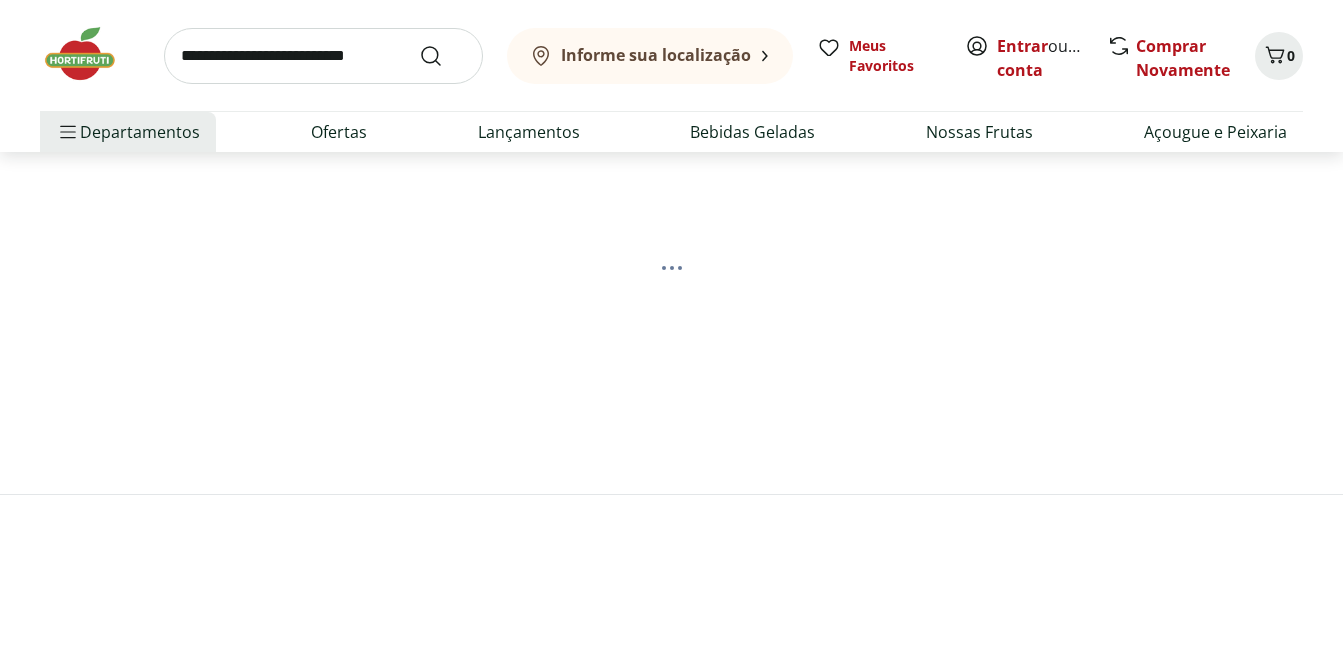 scroll, scrollTop: 0, scrollLeft: 0, axis: both 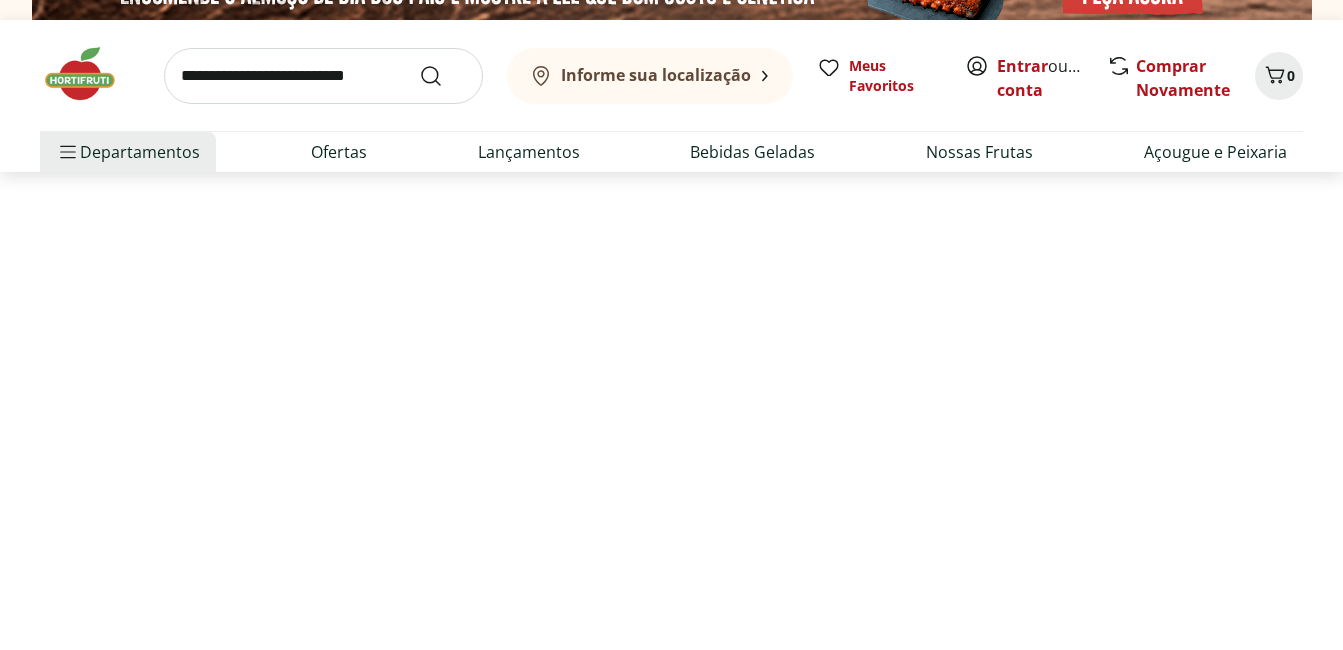 select on "**********" 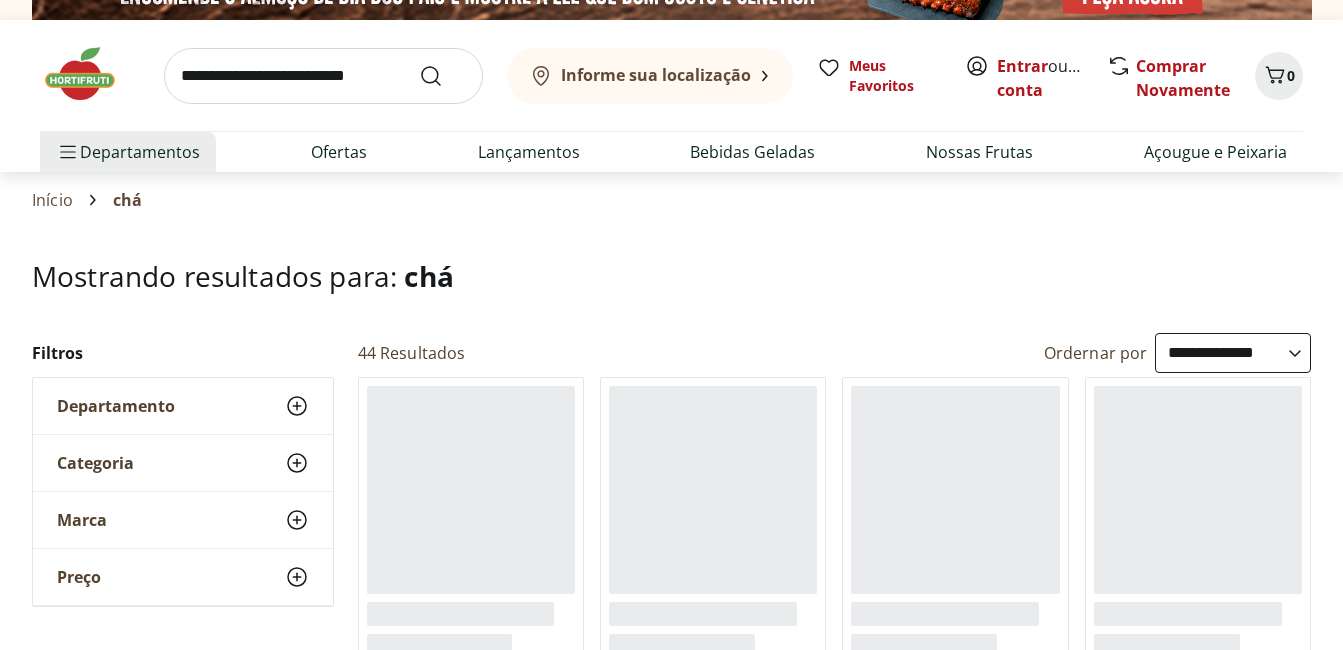 scroll, scrollTop: 0, scrollLeft: 0, axis: both 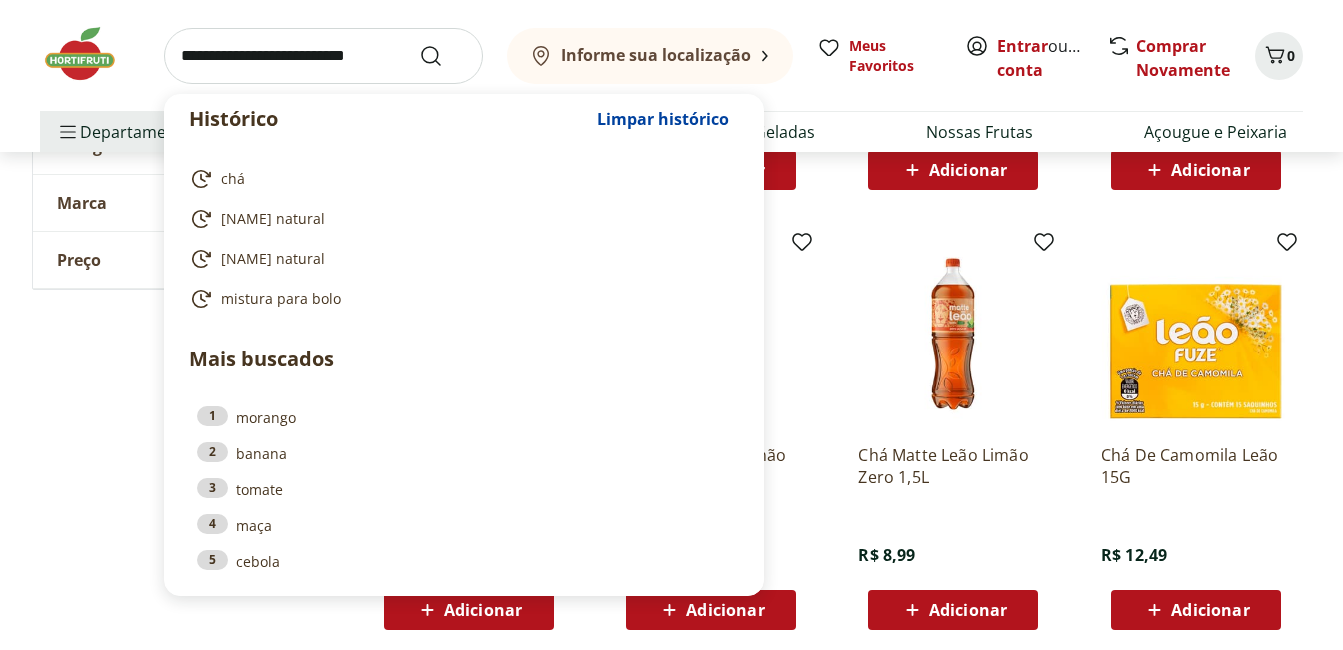 click at bounding box center (323, 56) 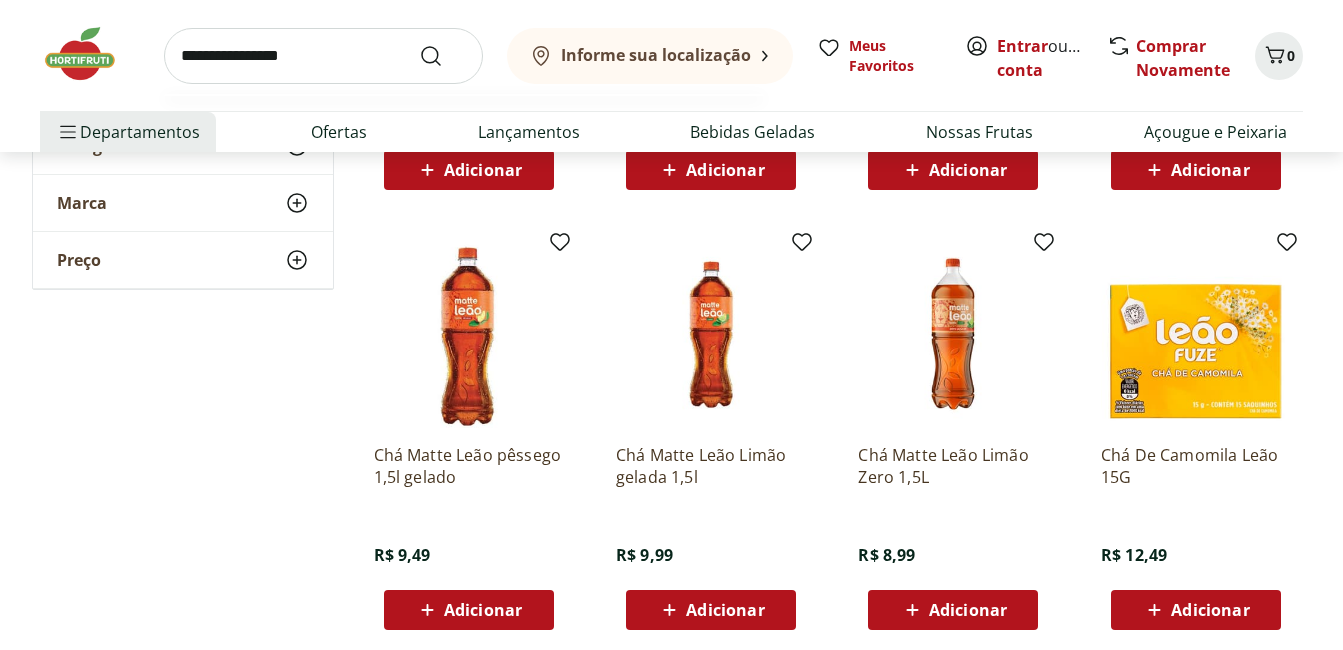 type on "**********" 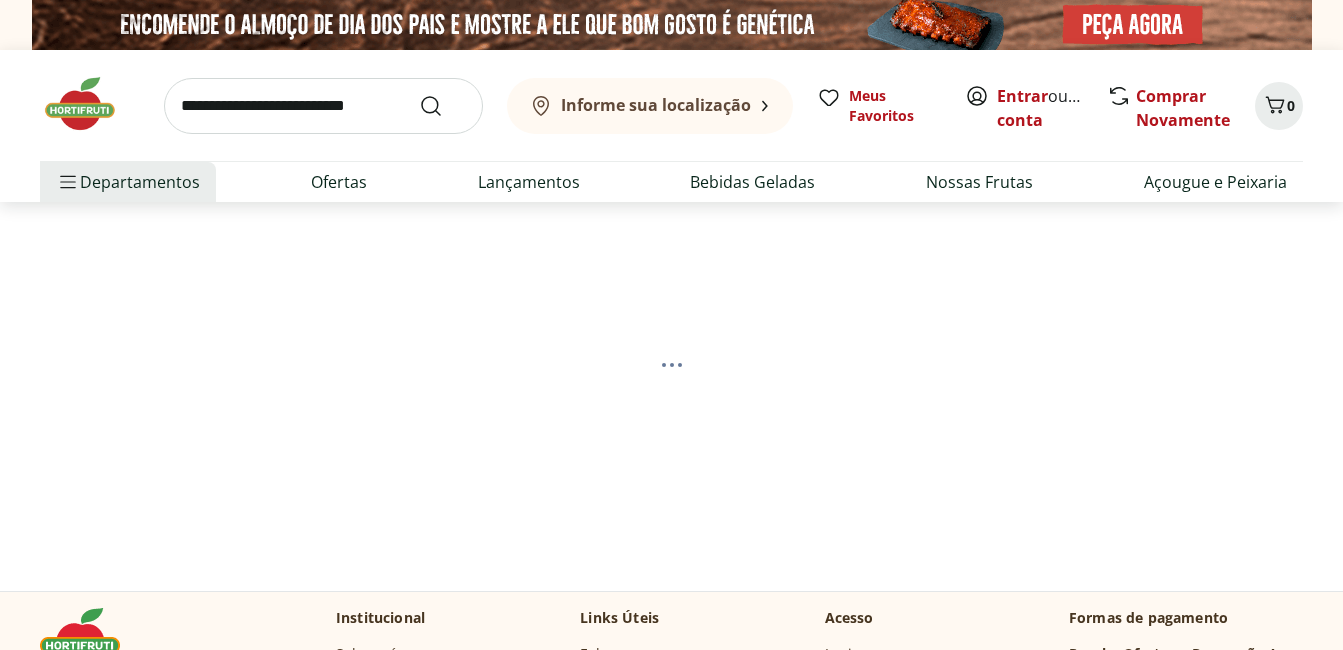 scroll, scrollTop: 0, scrollLeft: 0, axis: both 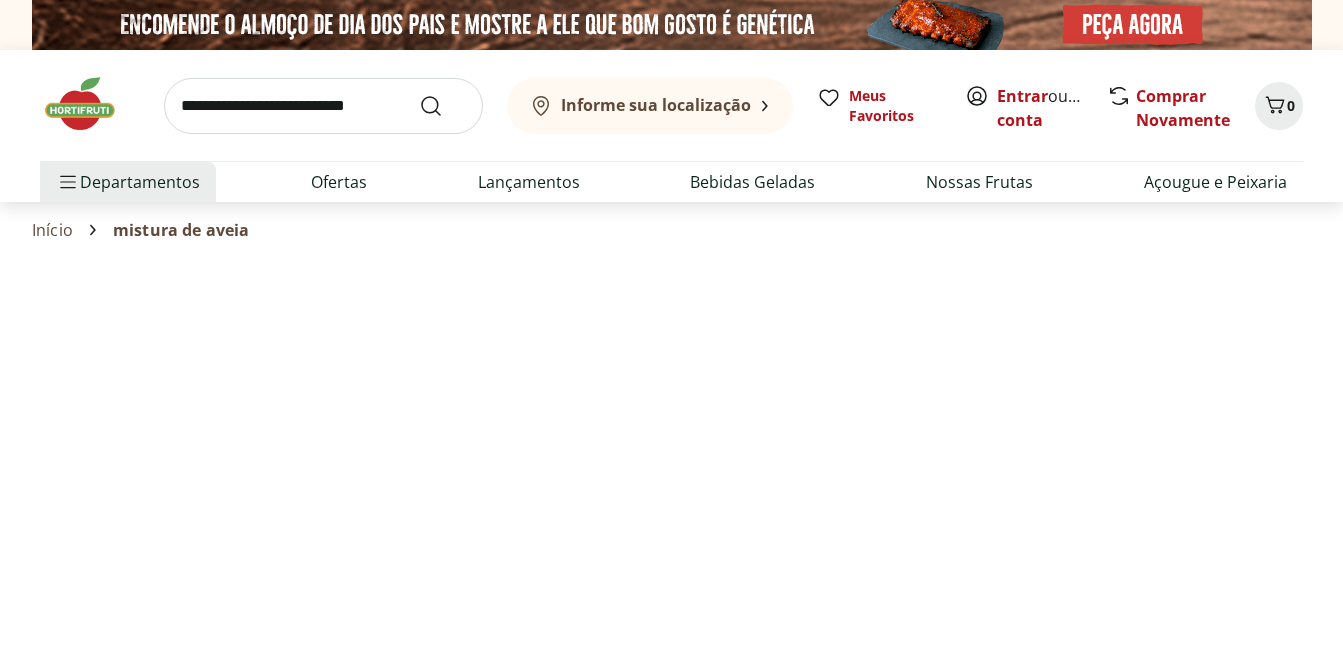 select on "**********" 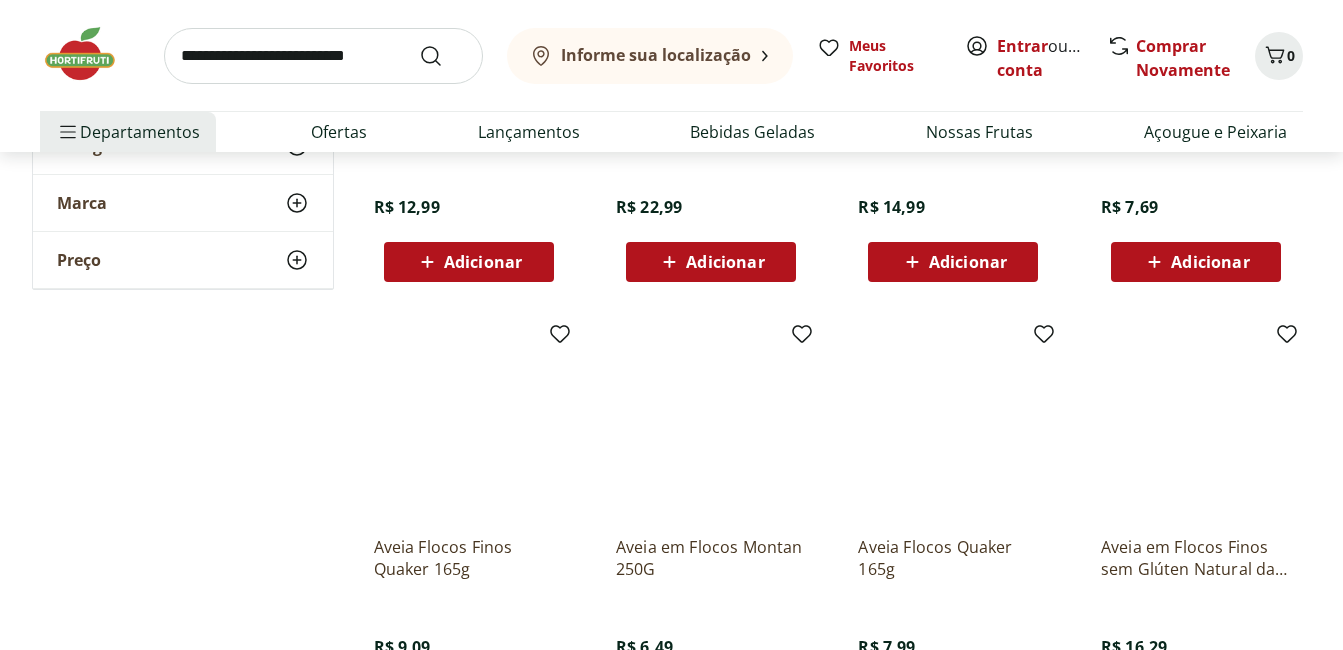 scroll, scrollTop: 547, scrollLeft: 0, axis: vertical 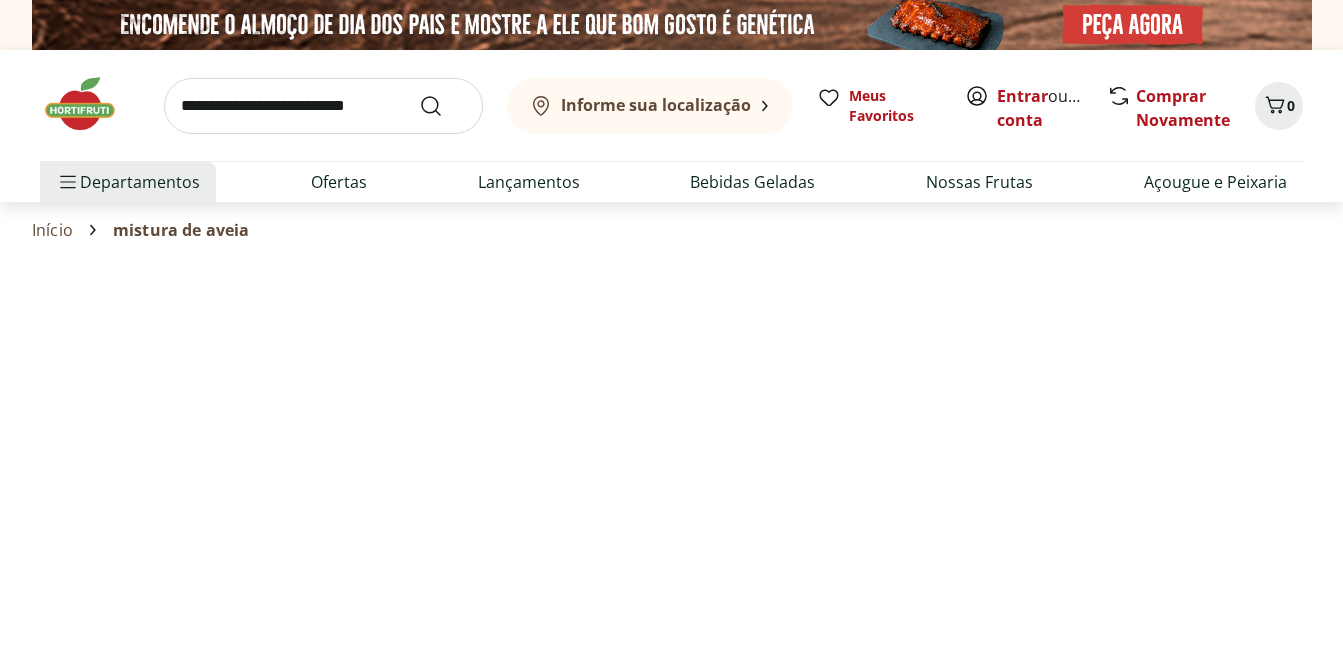 select on "**********" 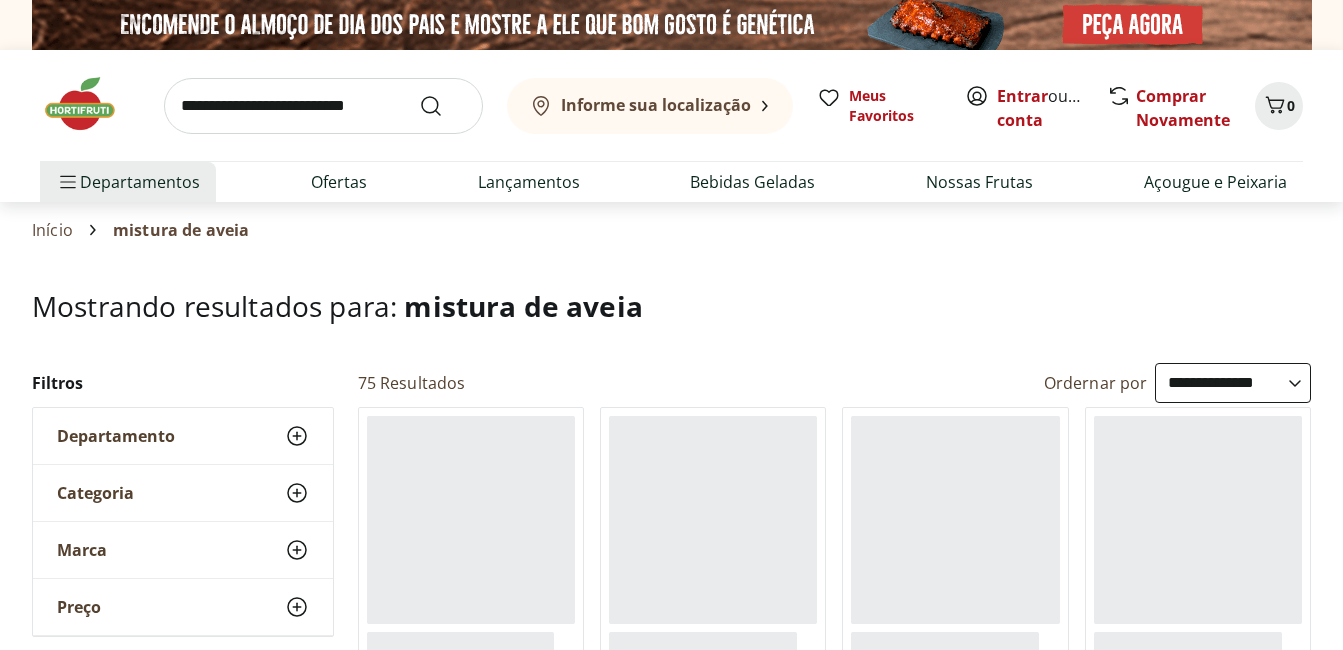 scroll, scrollTop: 0, scrollLeft: 0, axis: both 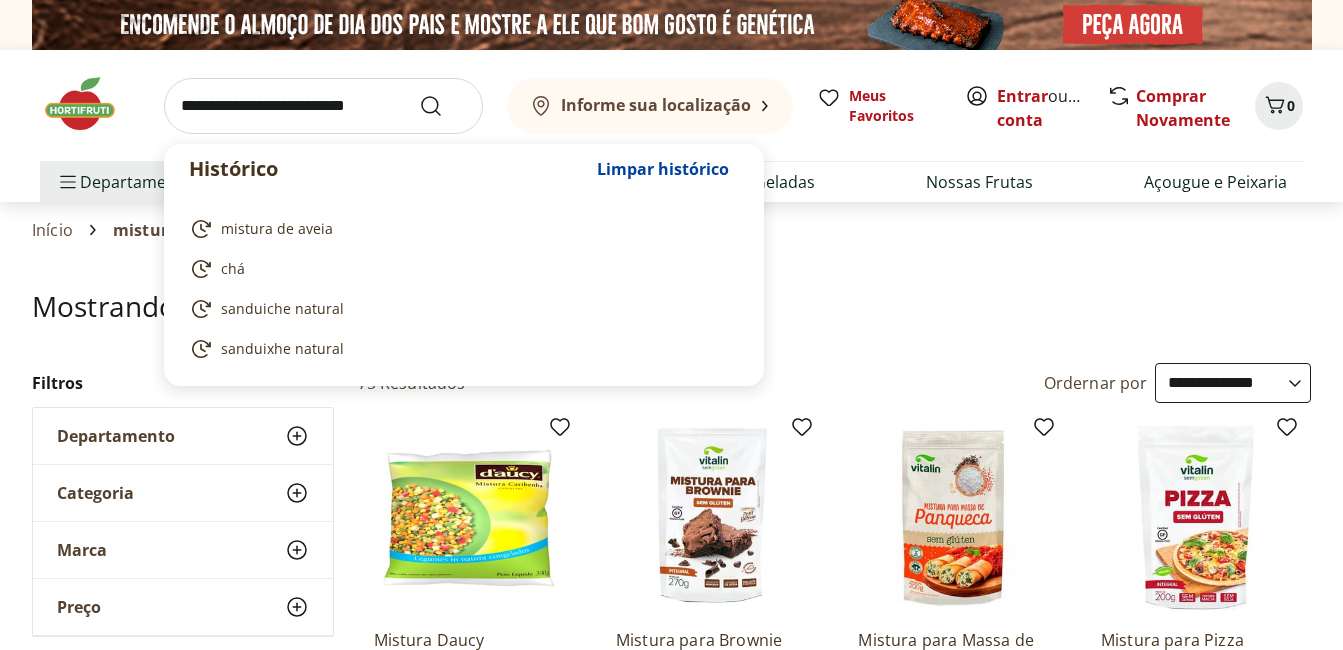 click at bounding box center (323, 106) 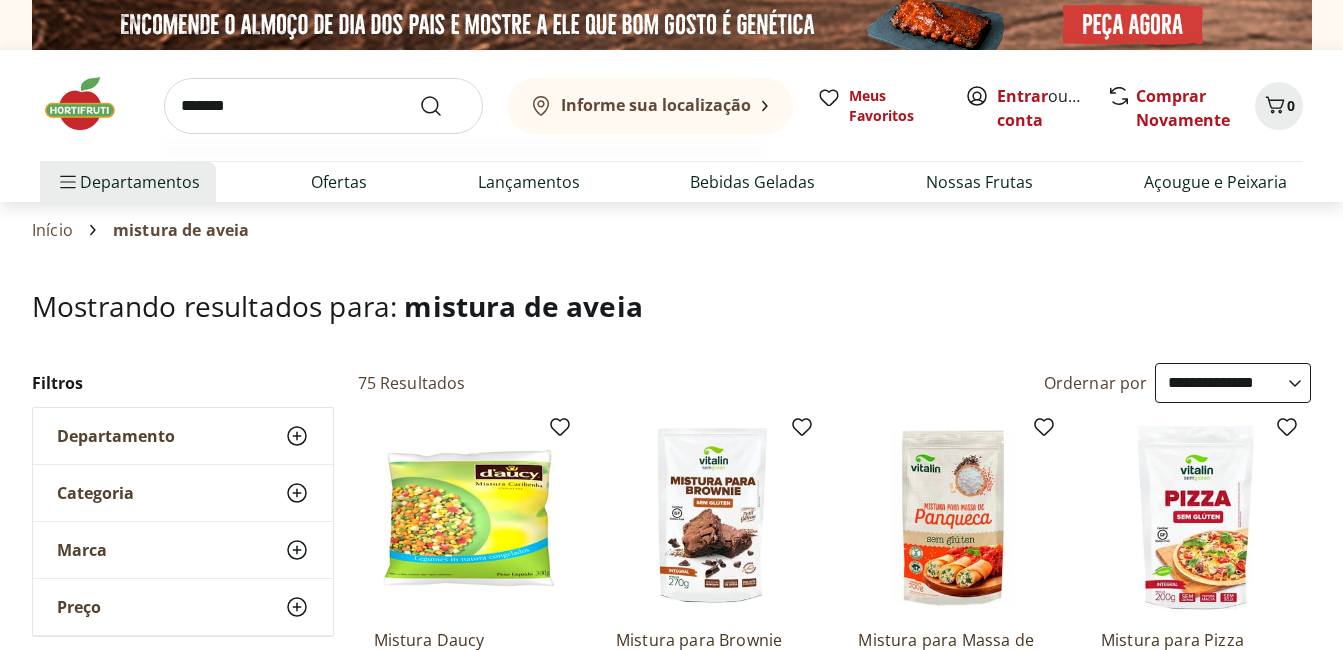 type on "*******" 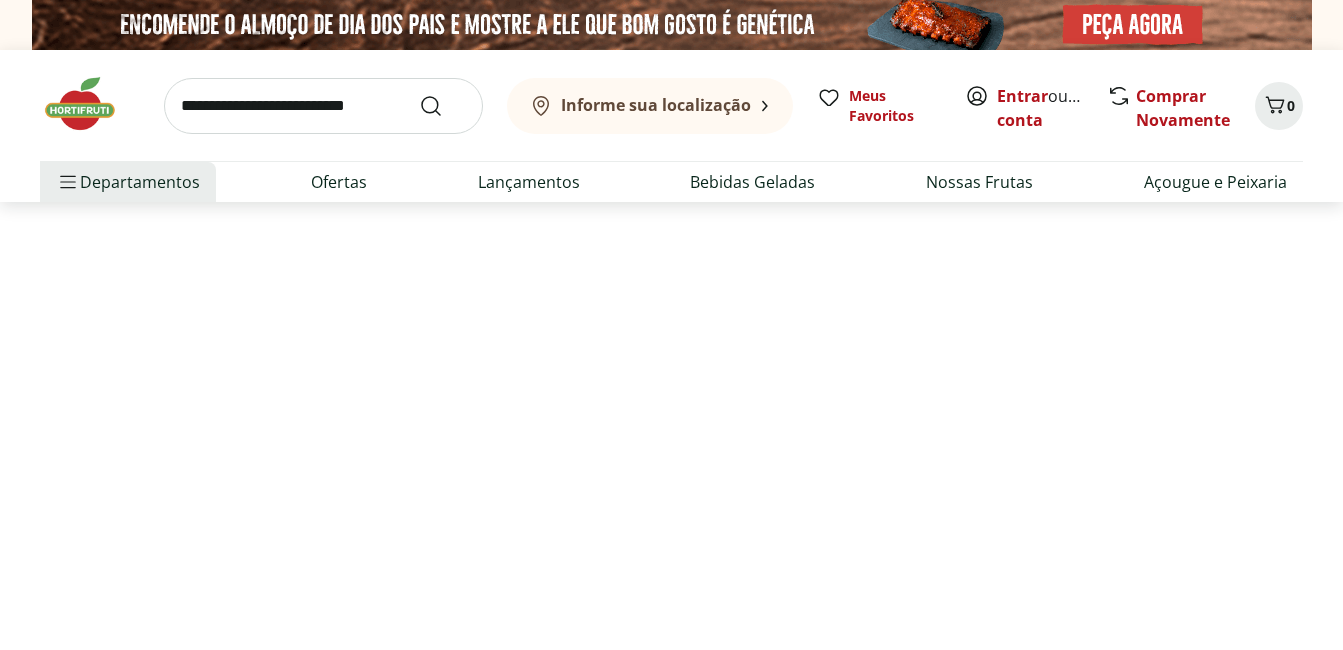 select on "**********" 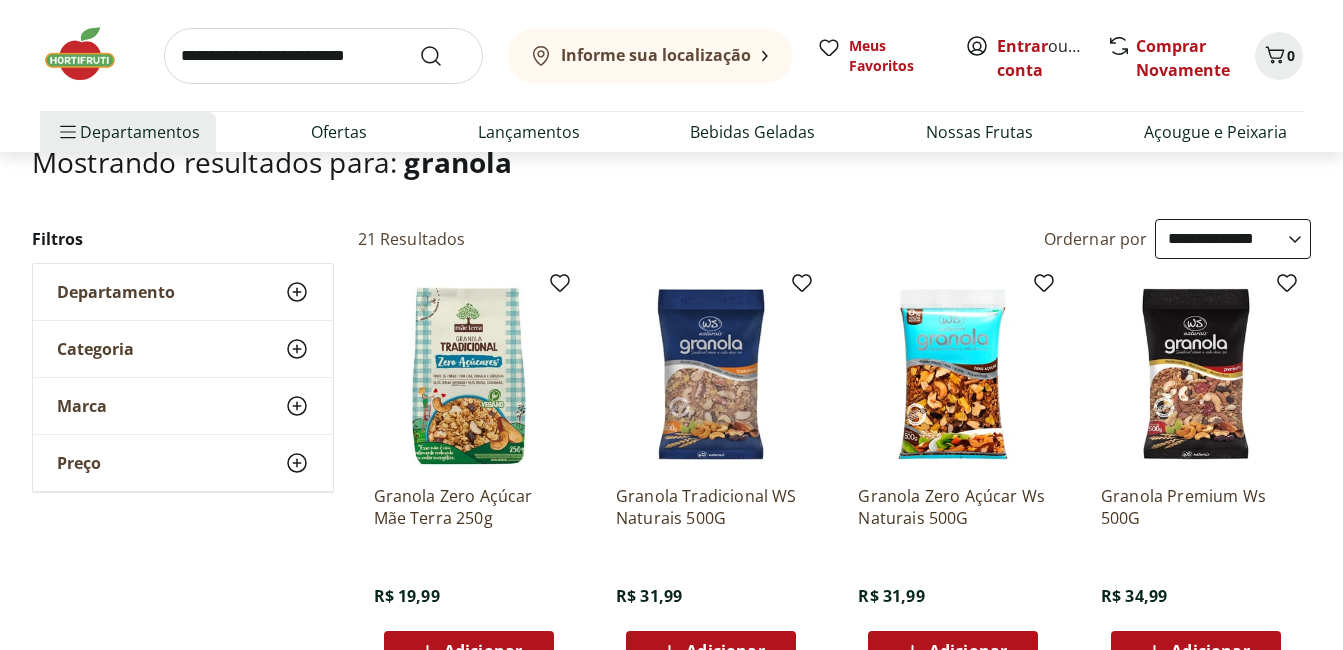 scroll, scrollTop: 151, scrollLeft: 0, axis: vertical 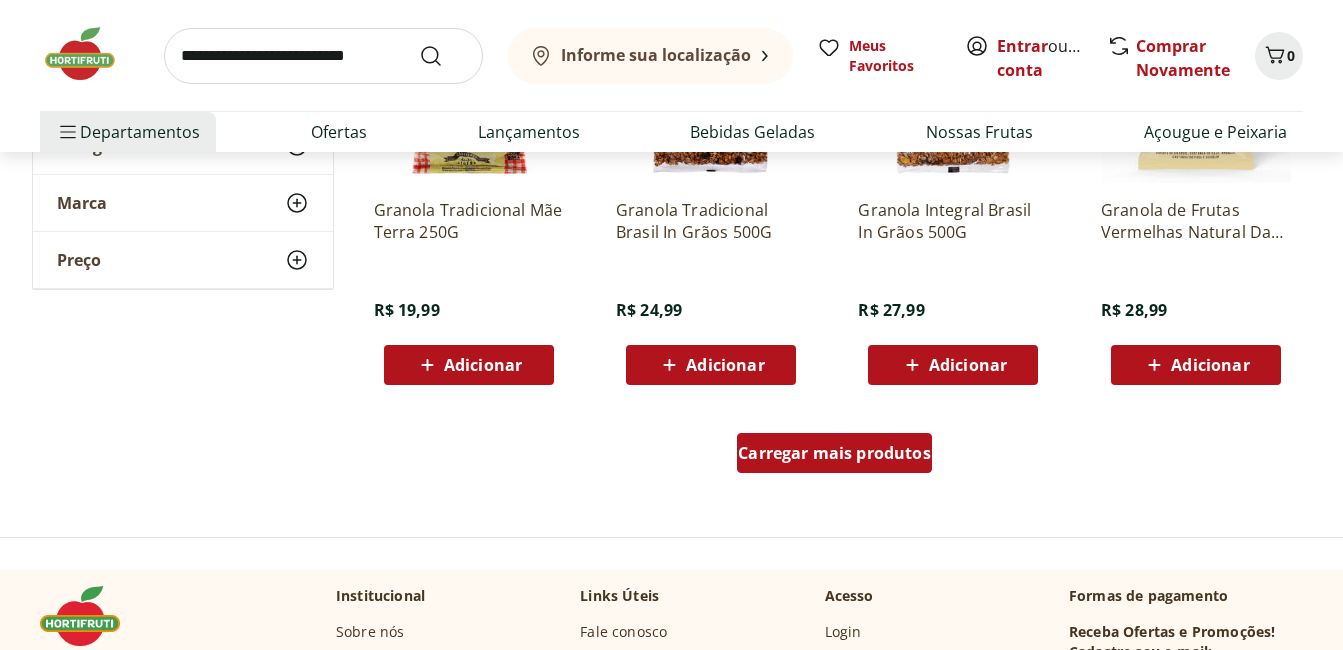 click on "Carregar mais produtos" at bounding box center [834, 453] 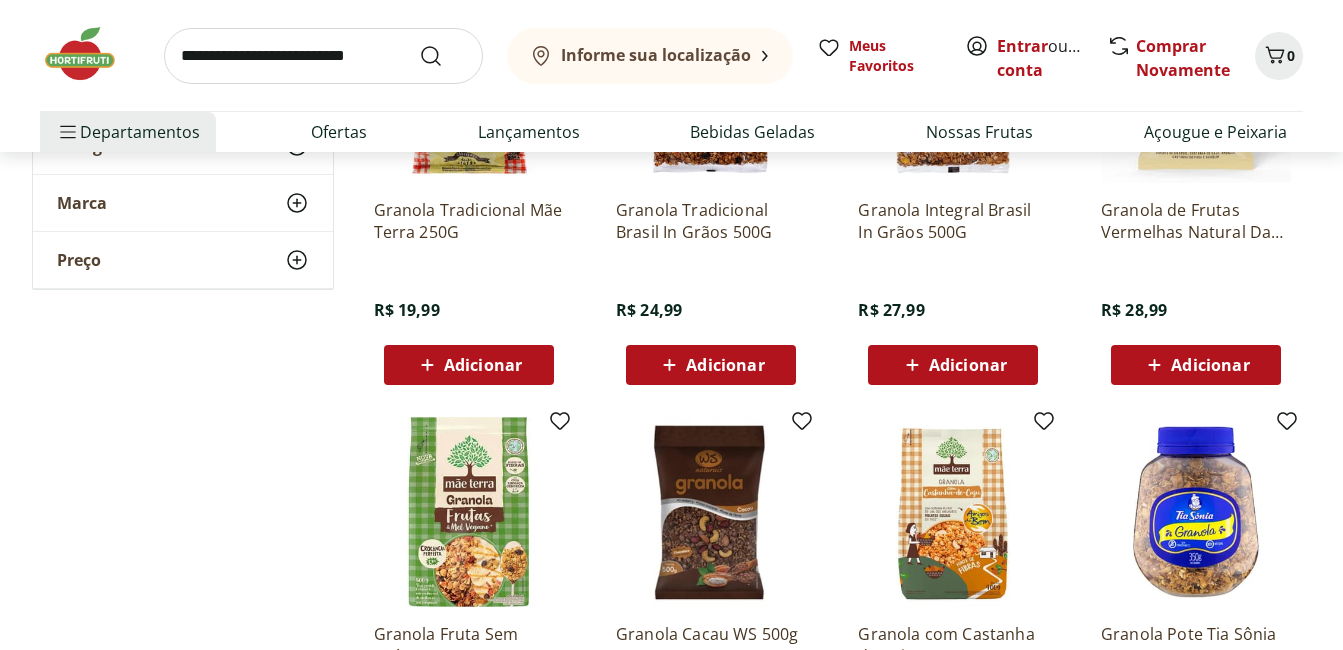 scroll, scrollTop: 1878, scrollLeft: 0, axis: vertical 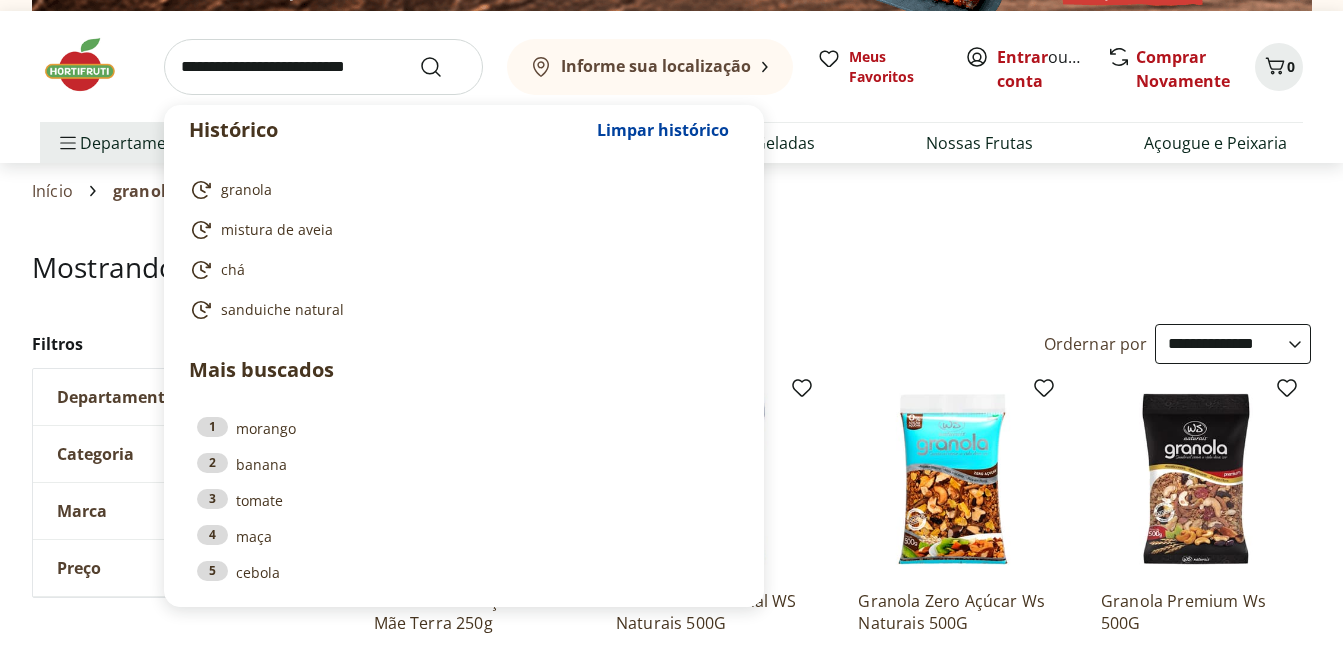 click at bounding box center [323, 67] 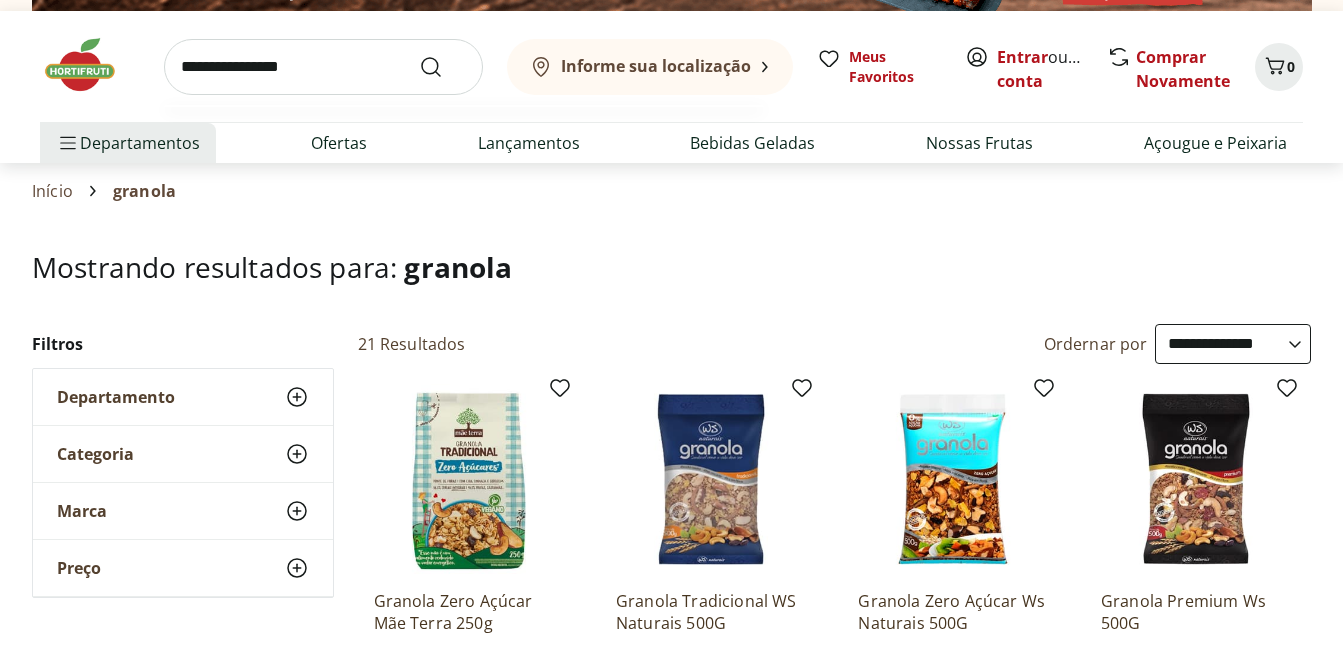 type on "**********" 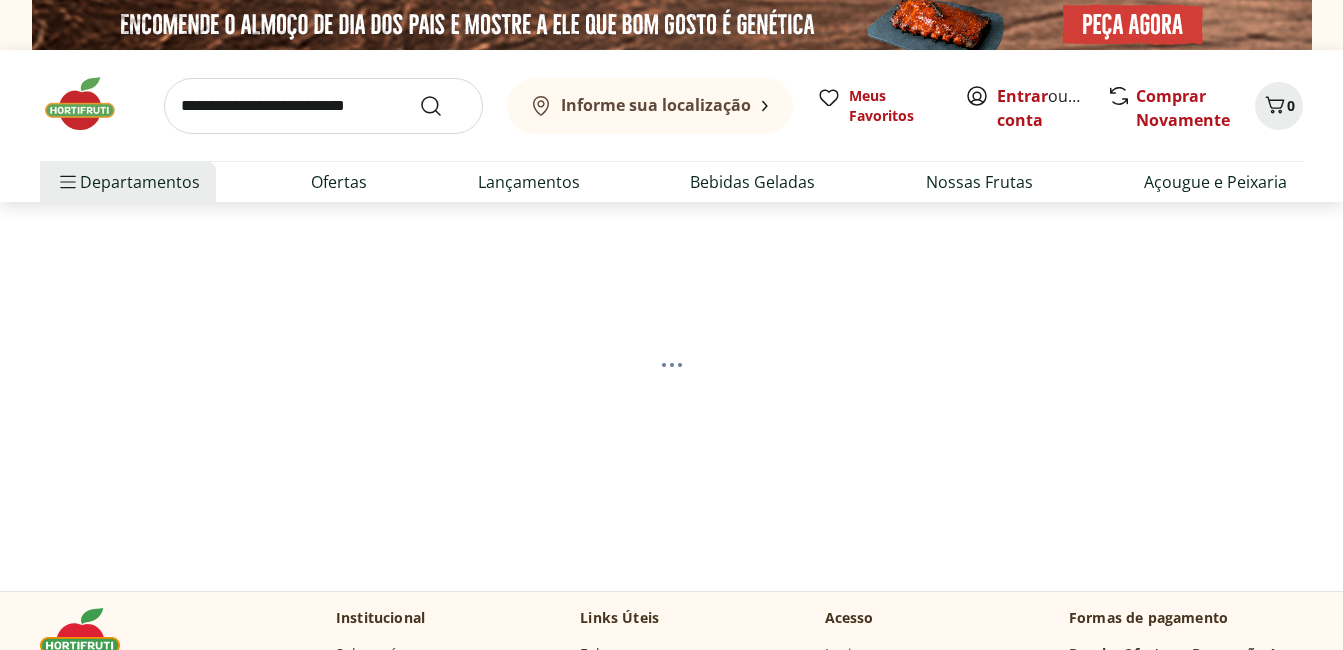 scroll, scrollTop: 0, scrollLeft: 0, axis: both 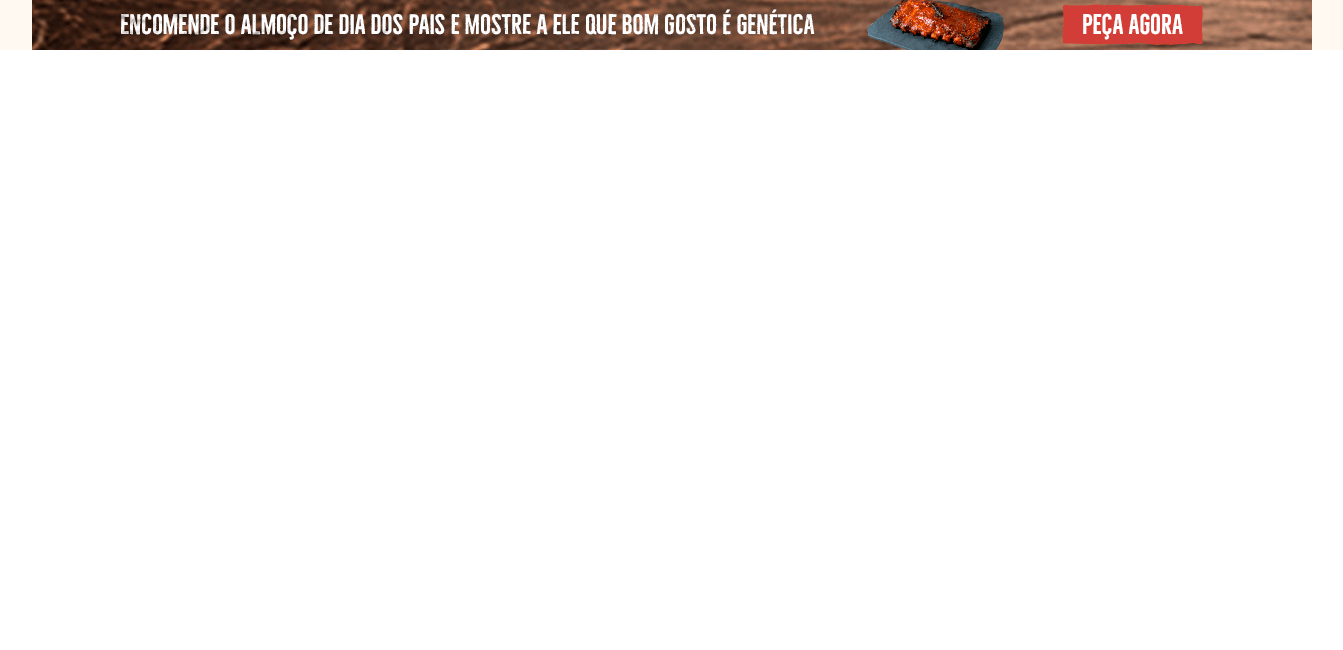 select on "**********" 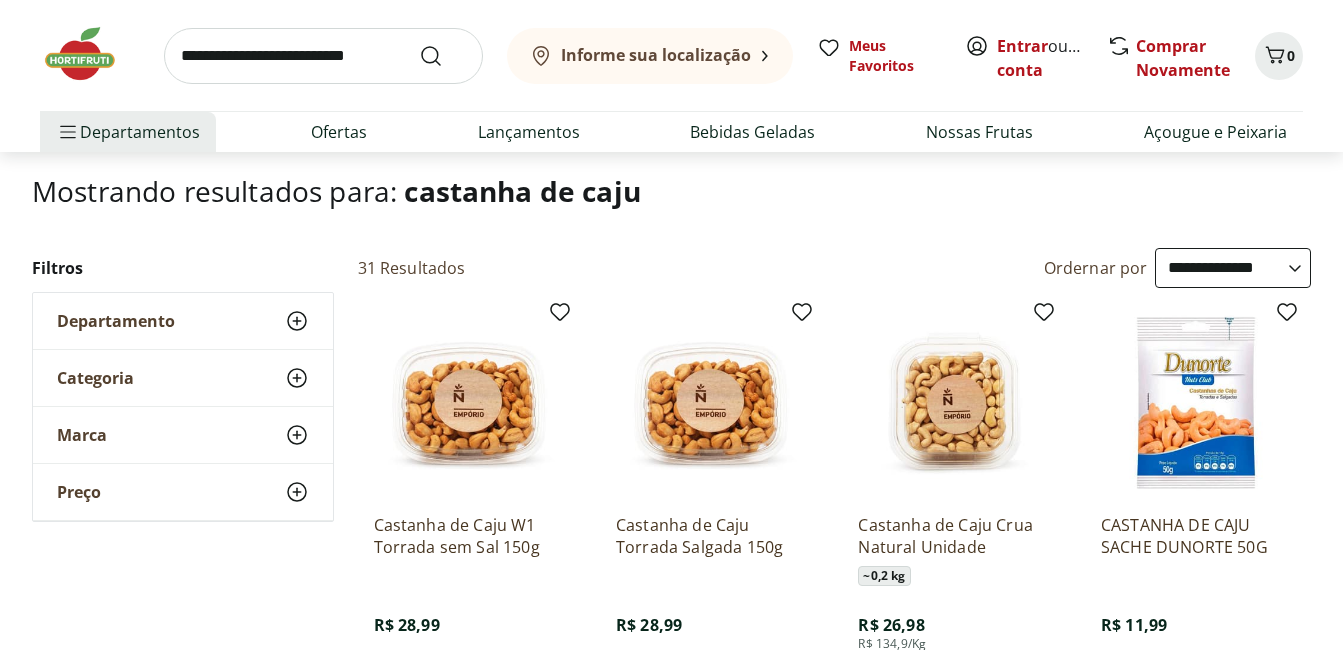 scroll, scrollTop: 122, scrollLeft: 0, axis: vertical 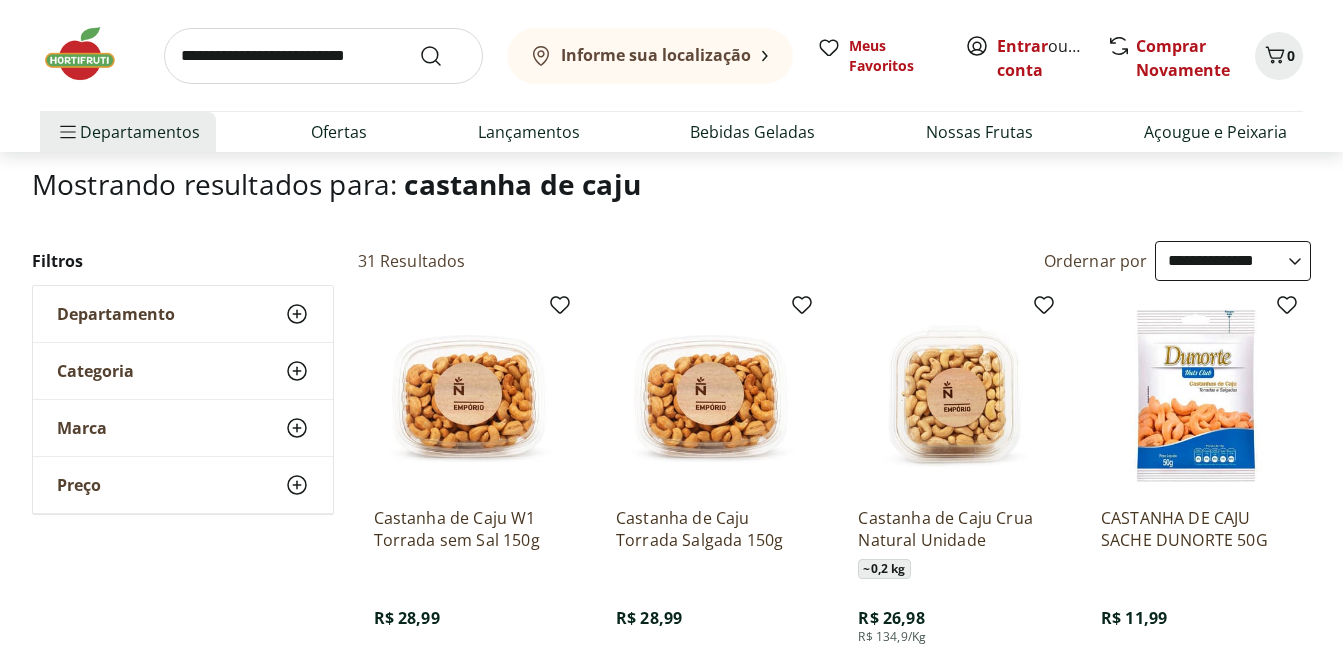 click at bounding box center [711, 396] 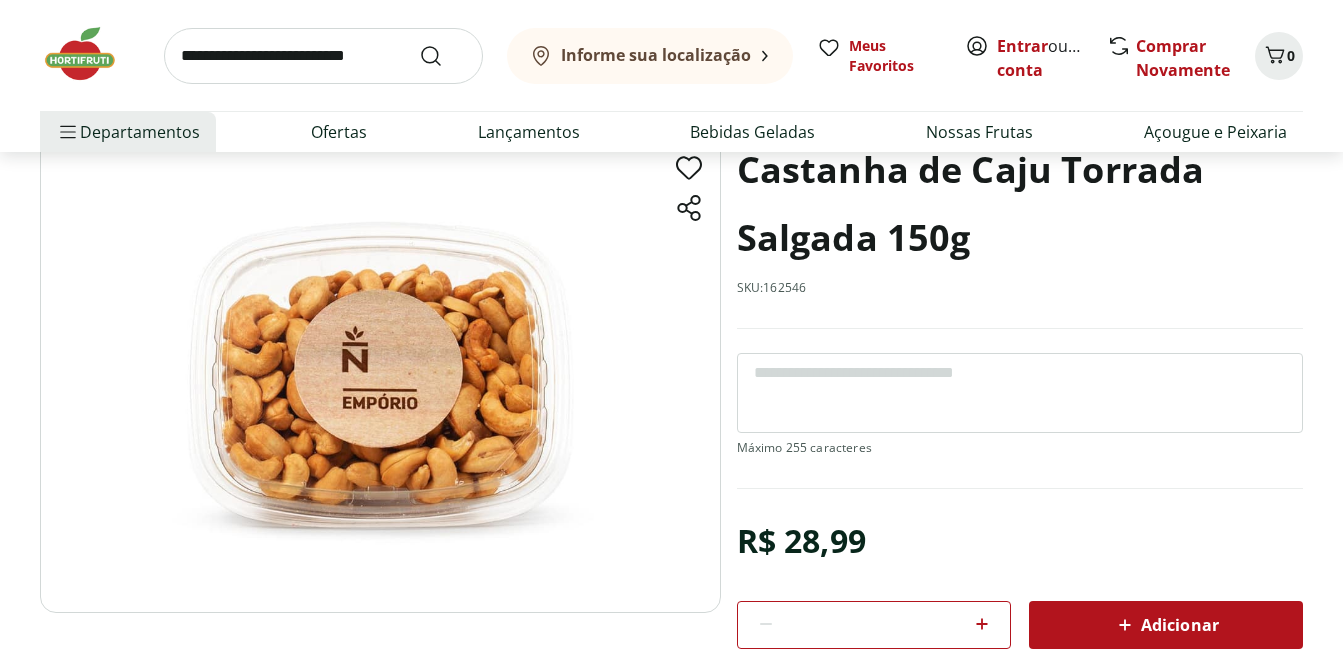 scroll, scrollTop: 0, scrollLeft: 0, axis: both 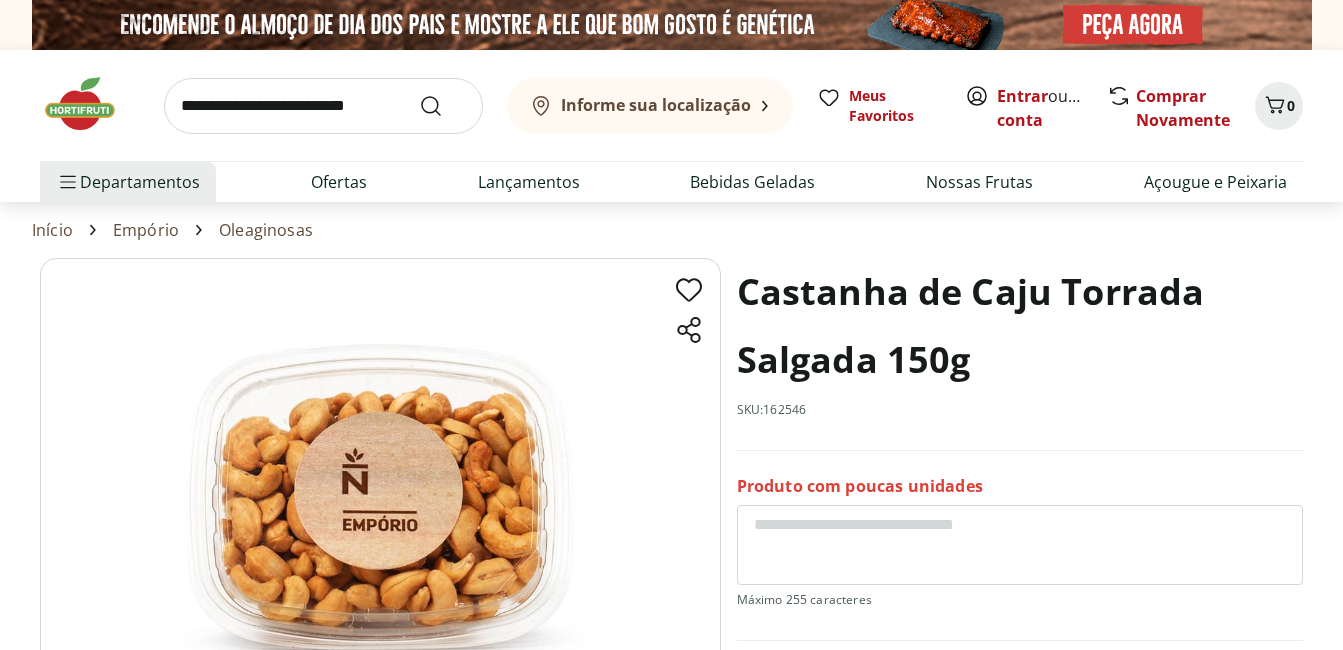 click at bounding box center [1020, 545] 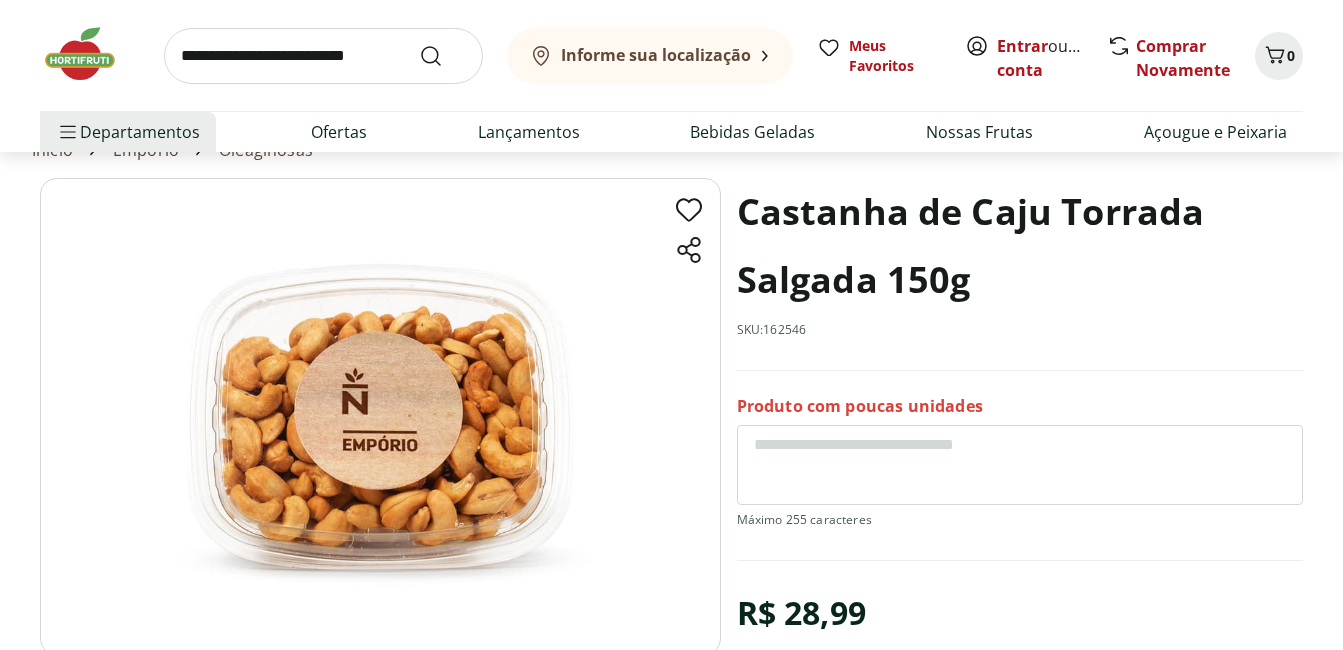 scroll, scrollTop: 120, scrollLeft: 0, axis: vertical 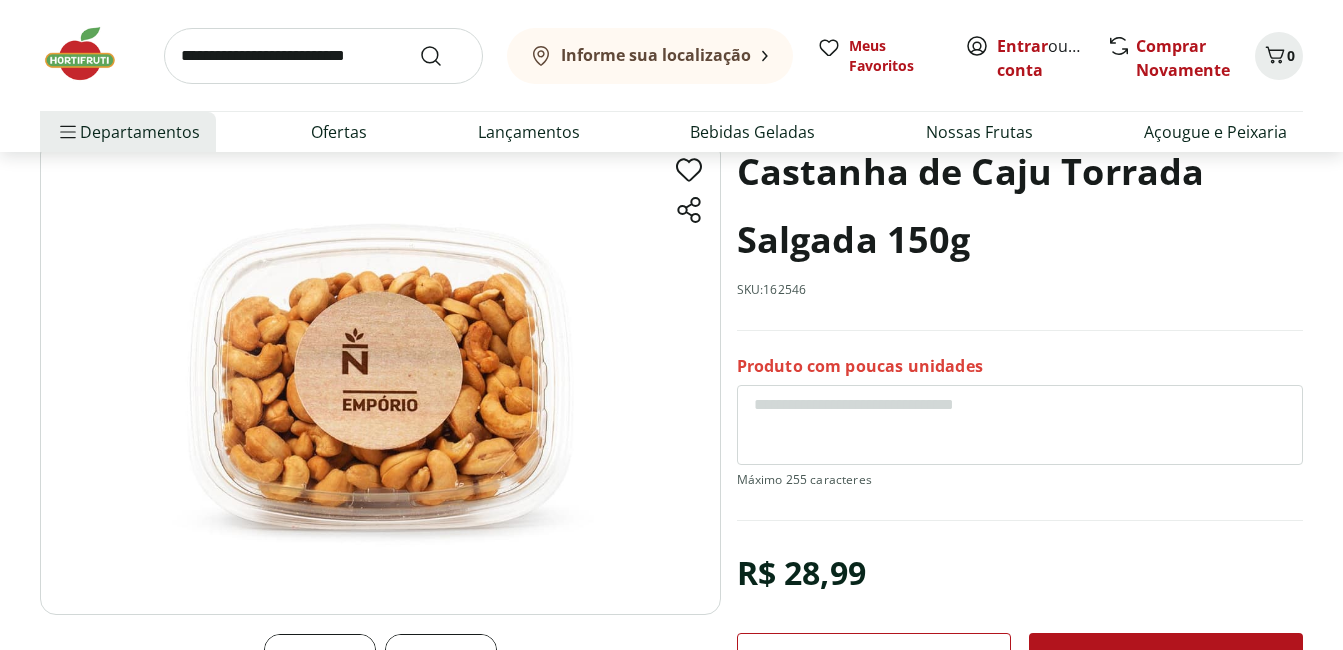 click at bounding box center (380, 376) 